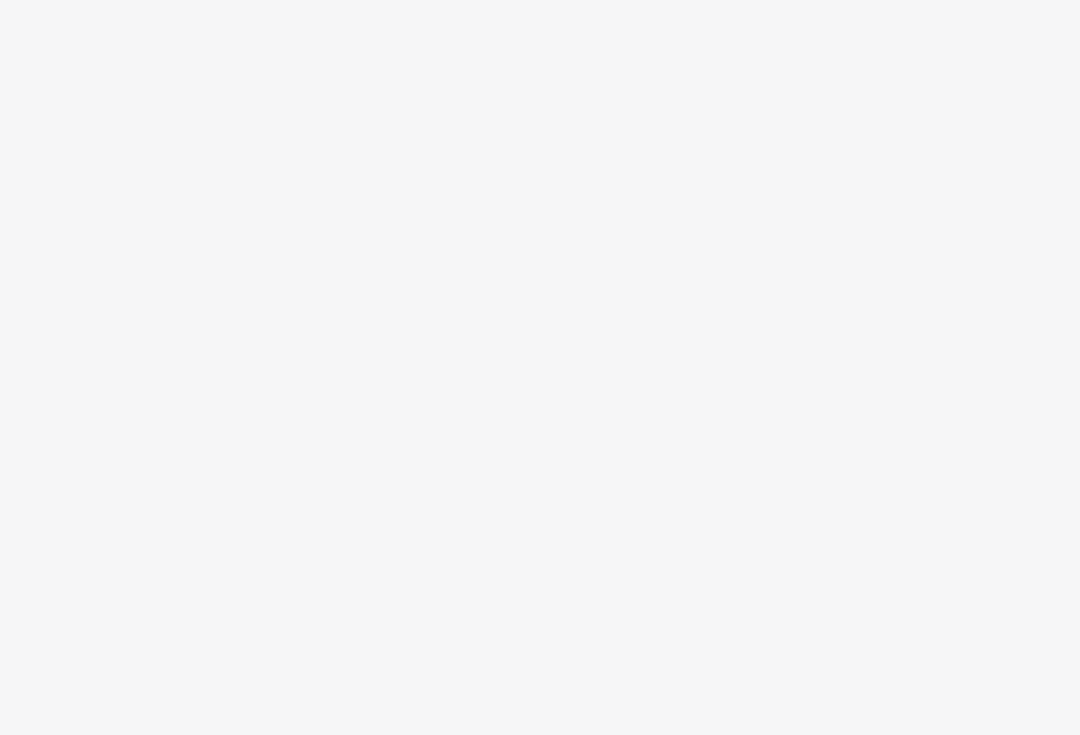 scroll, scrollTop: 0, scrollLeft: 0, axis: both 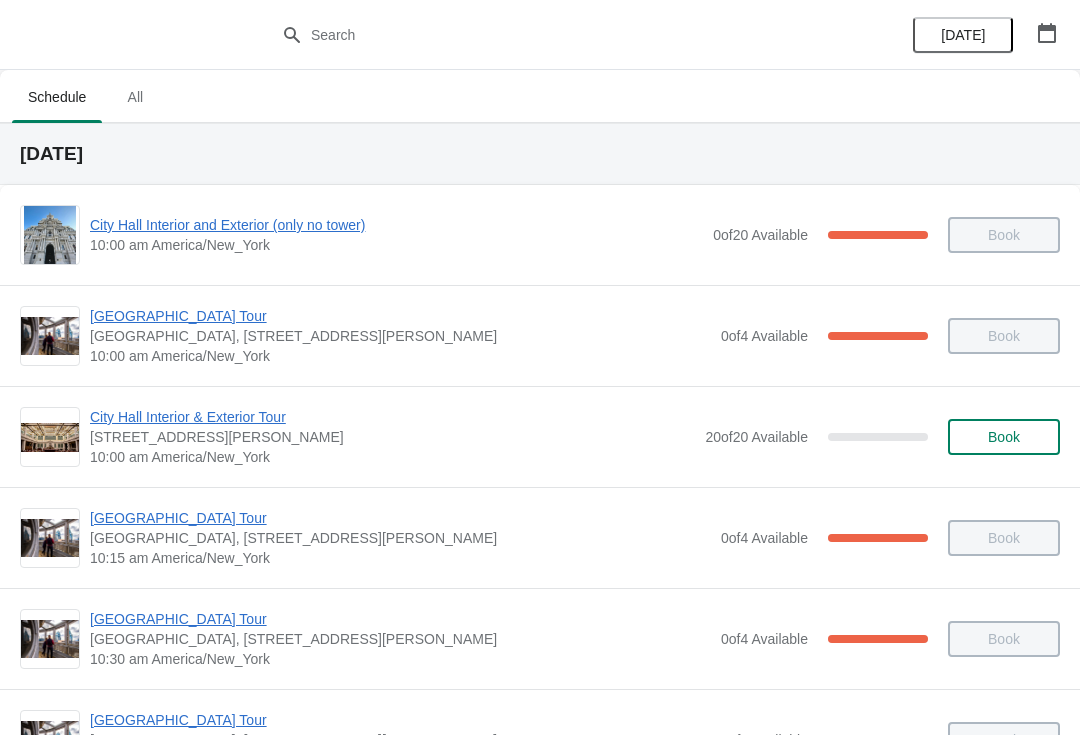 click on "[GEOGRAPHIC_DATA] [GEOGRAPHIC_DATA], [STREET_ADDRESS][PERSON_NAME] 10:00 am America/New_York 0  of  4   Available 100 % Book" at bounding box center (540, 335) 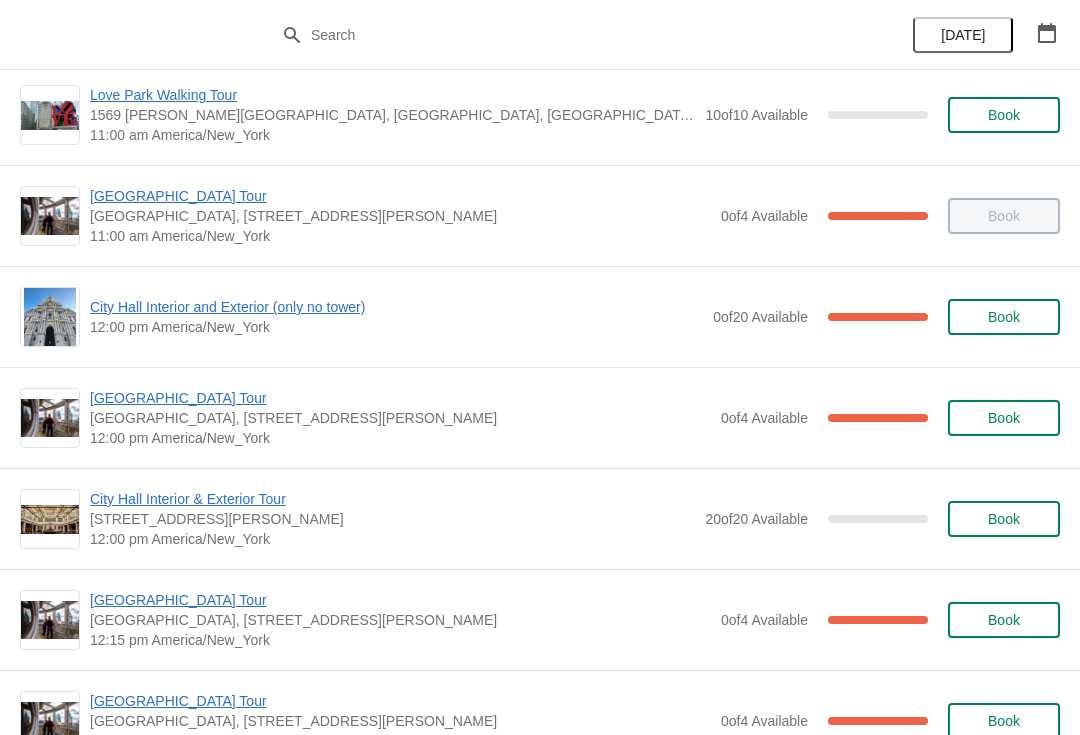 scroll, scrollTop: 744, scrollLeft: 0, axis: vertical 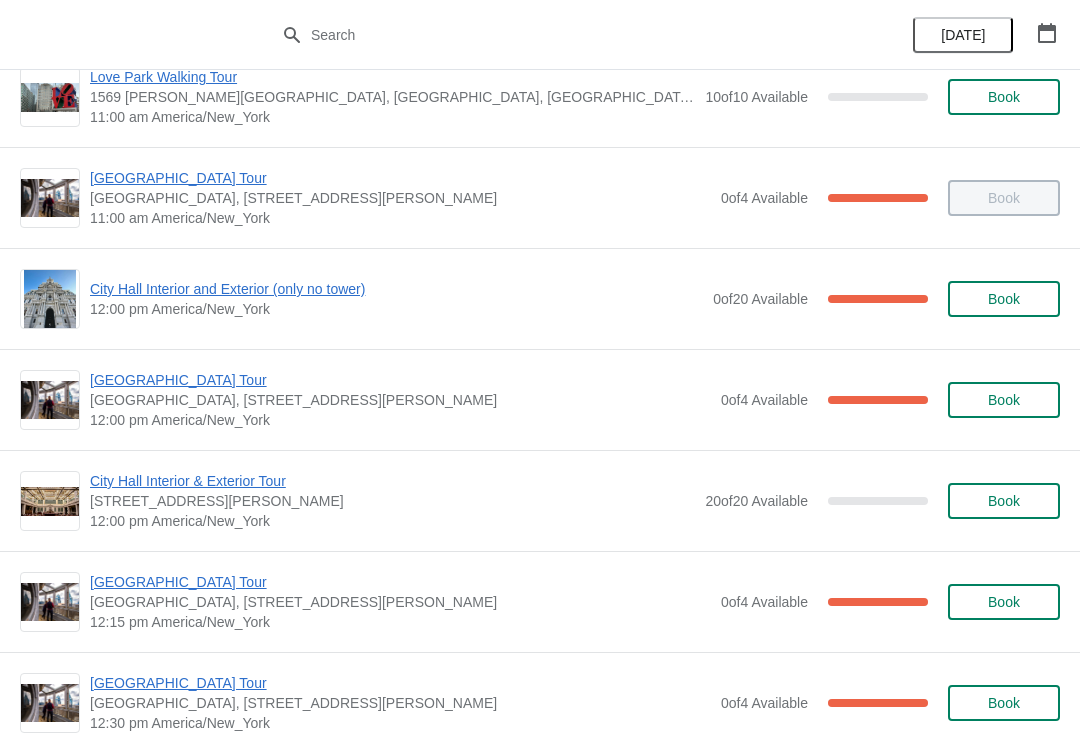 click on "[GEOGRAPHIC_DATA] Tour" at bounding box center [400, 582] 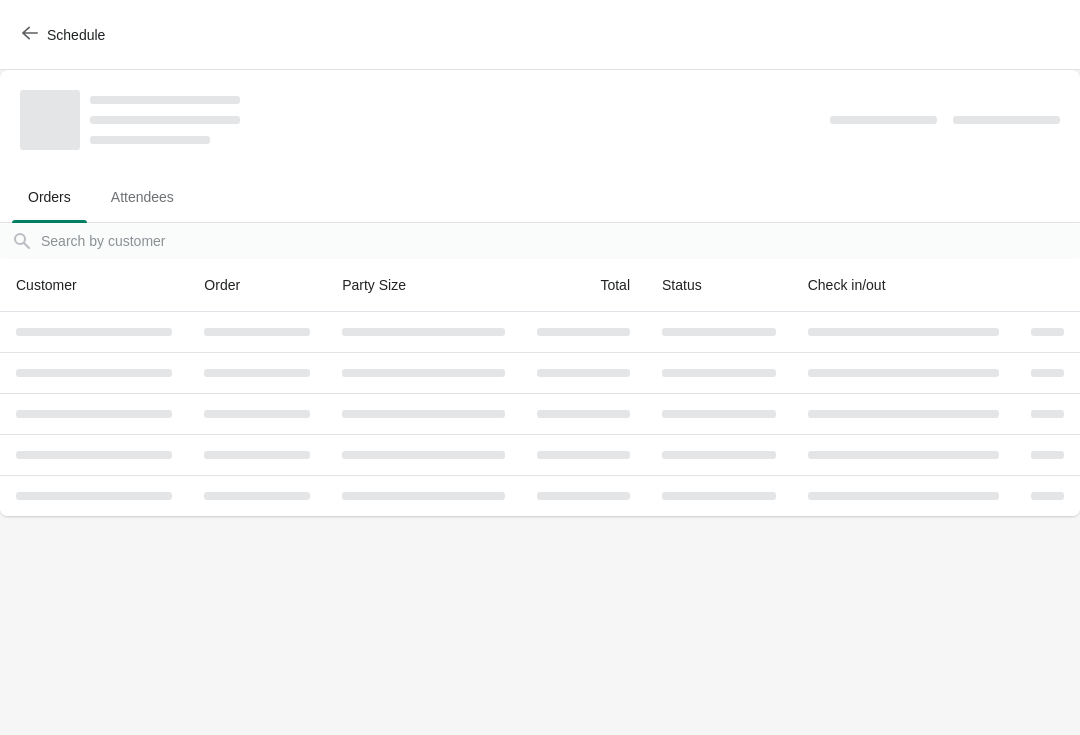 scroll, scrollTop: 0, scrollLeft: 0, axis: both 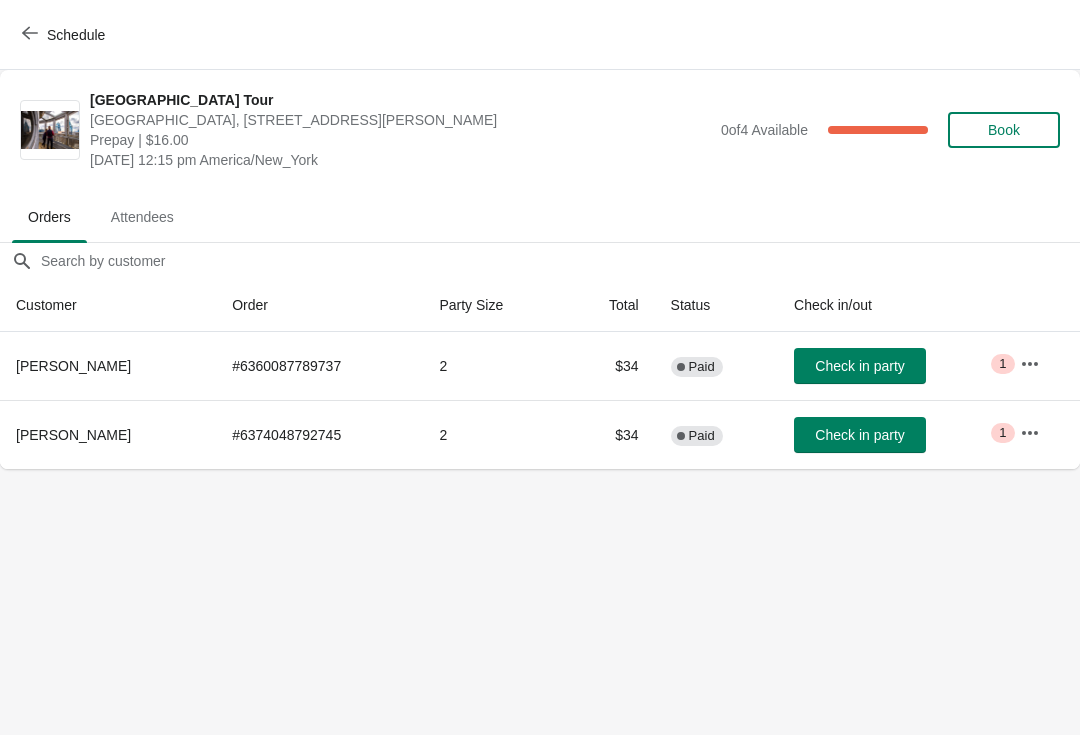 click on "Check in party" at bounding box center (860, 366) 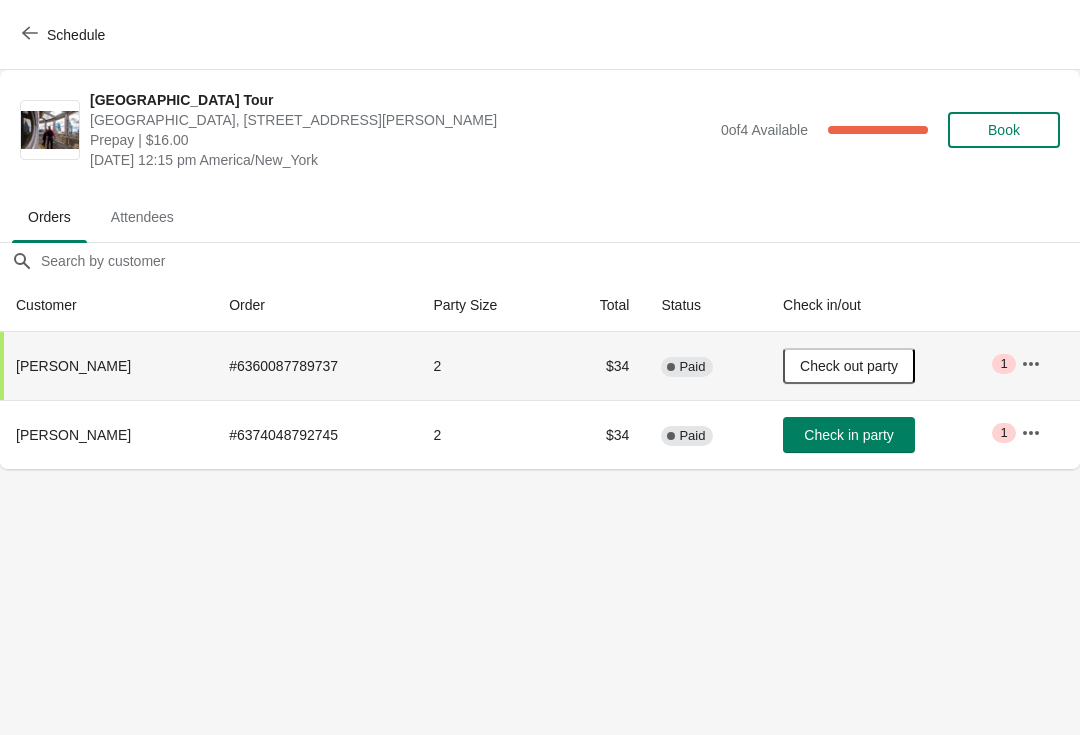 click at bounding box center [30, 34] 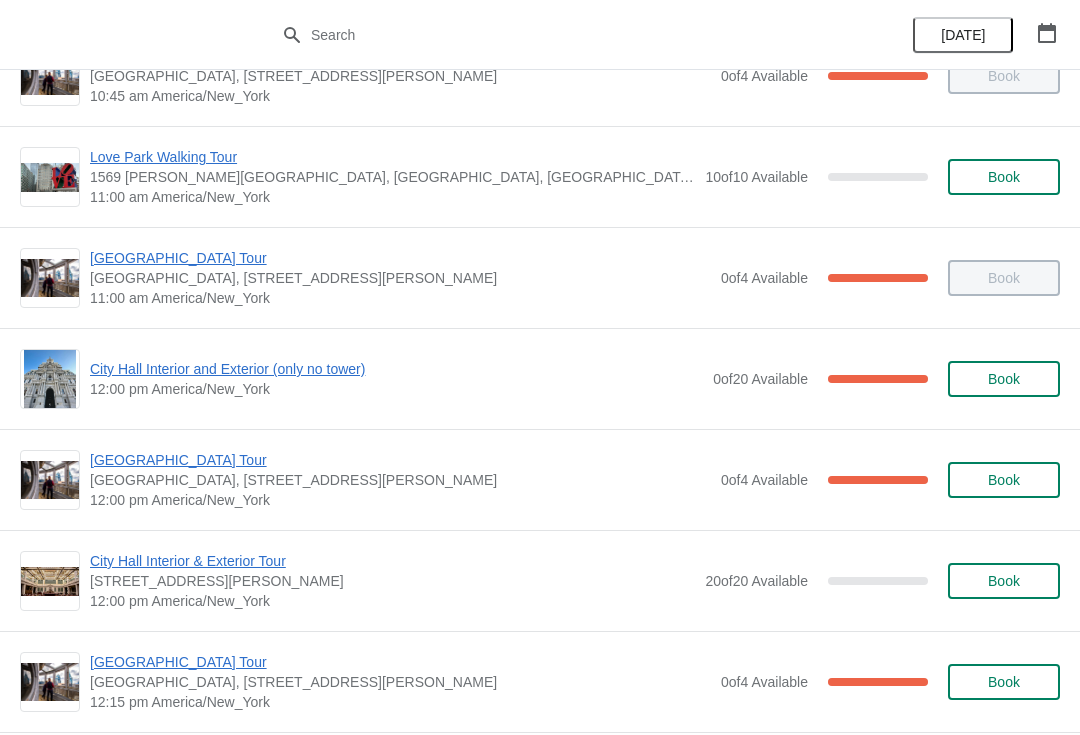scroll, scrollTop: 663, scrollLeft: 0, axis: vertical 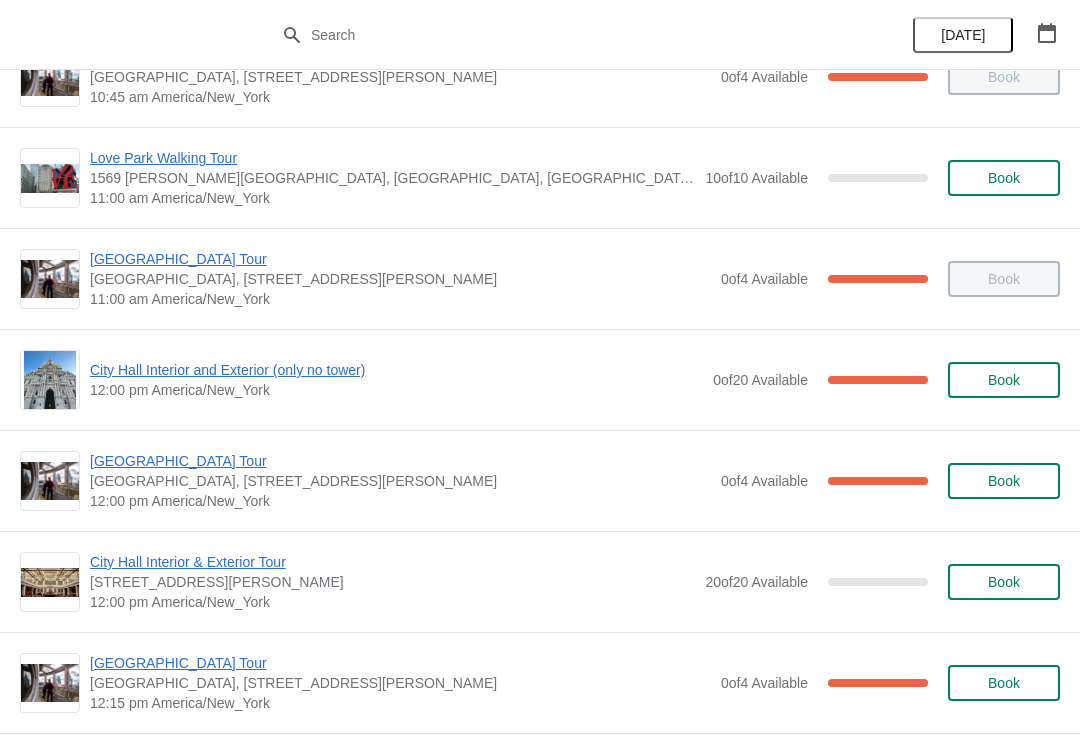 click on "[GEOGRAPHIC_DATA] Tour" at bounding box center (400, 461) 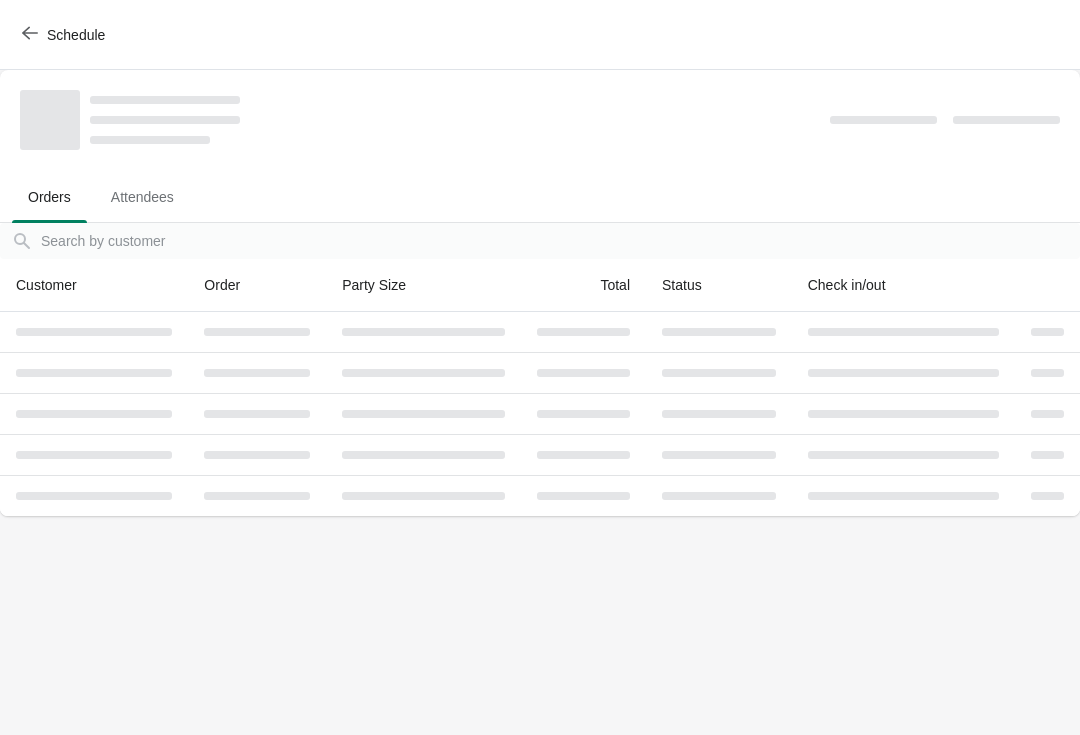 scroll, scrollTop: 0, scrollLeft: 0, axis: both 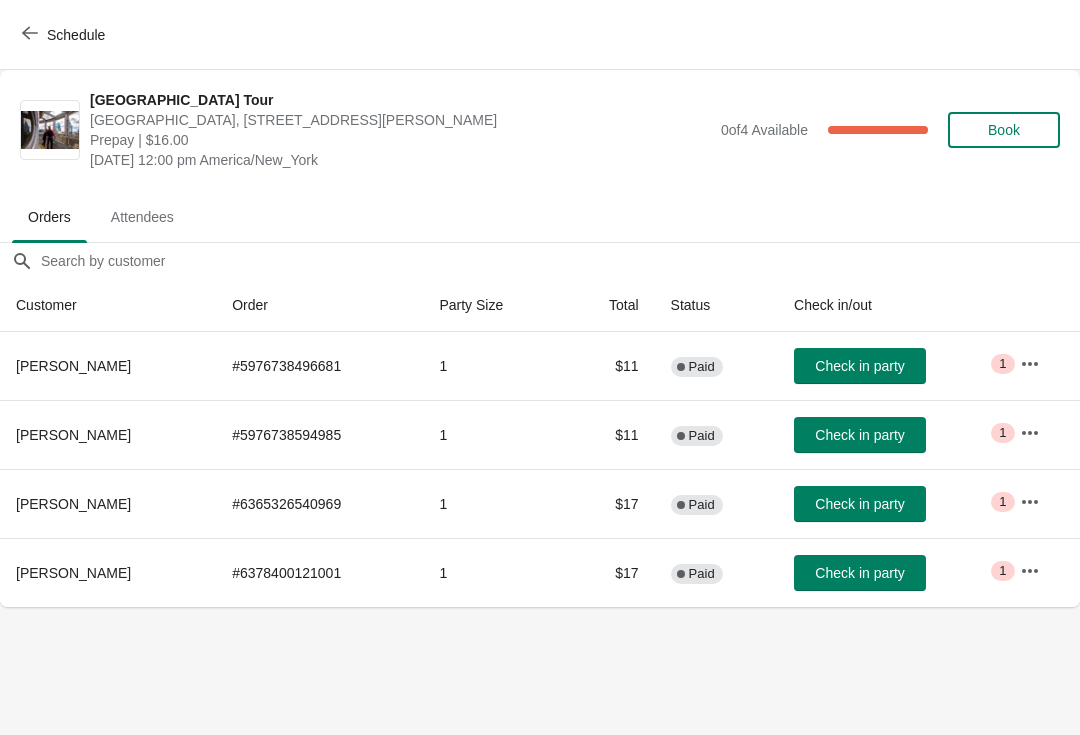 click on "City Hall Tower Tour City Hall Visitor Center, 1400 John F Kennedy Boulevard Suite 121, Philadelphia, PA, USA Prepay | $16.00 Friday, July 25, 2025 | 12:00 pm America/New_York 0  of  4   Available 100 % Book" at bounding box center [575, 130] 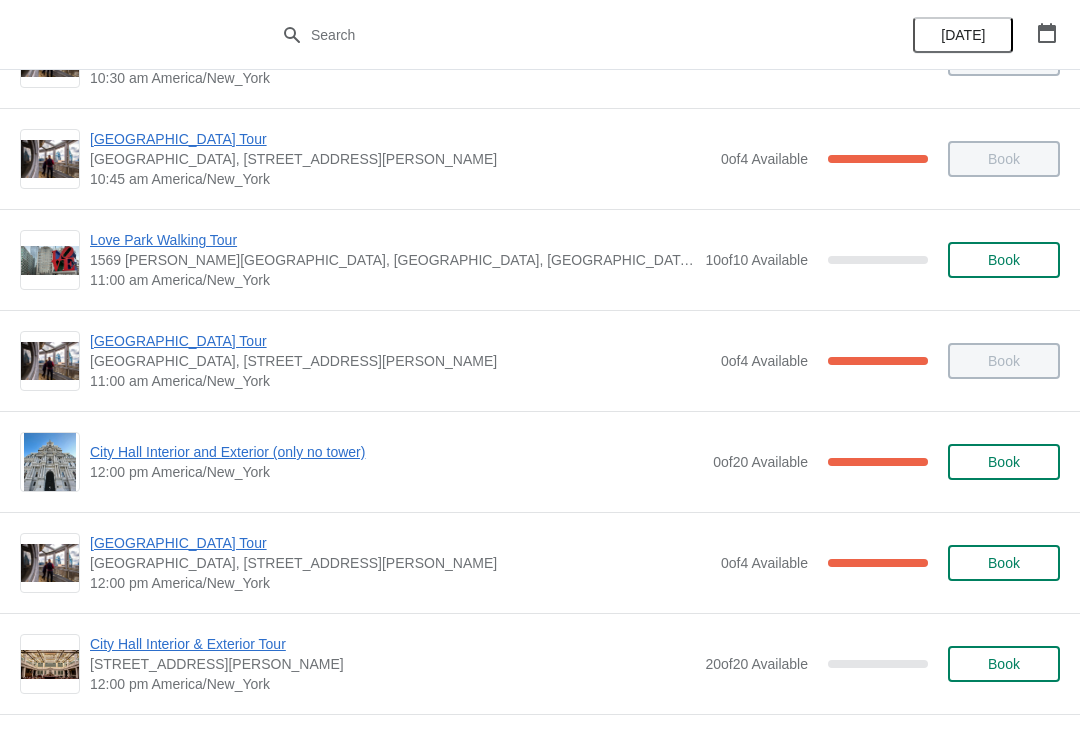 scroll, scrollTop: 621, scrollLeft: 0, axis: vertical 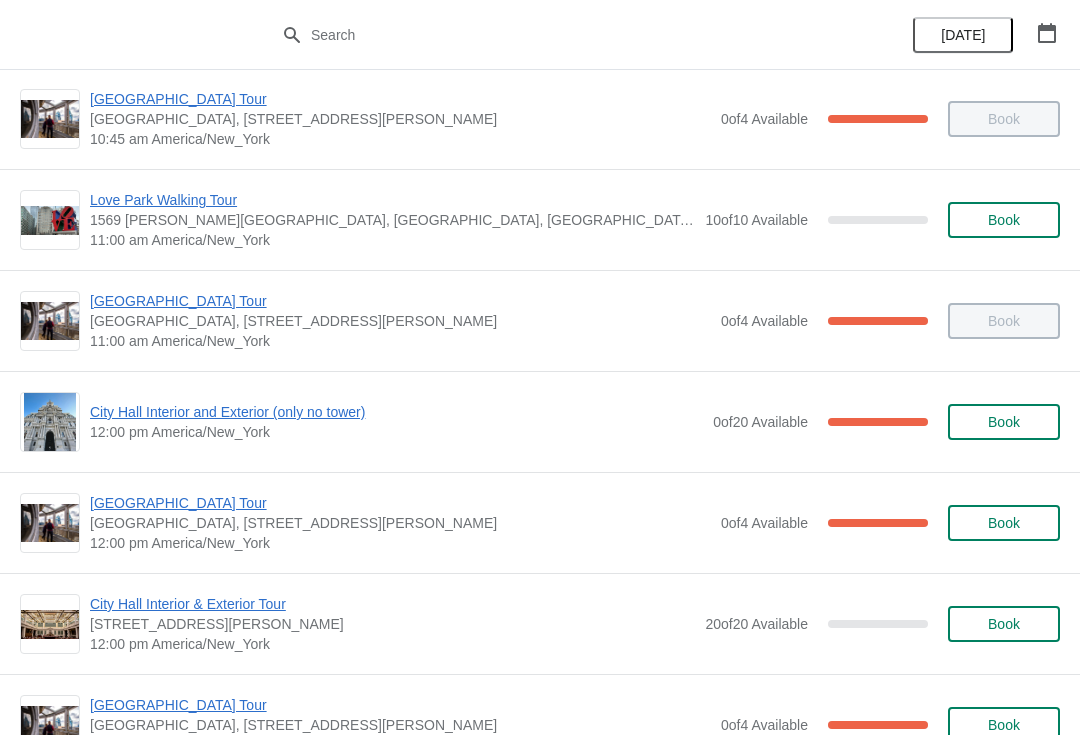 click on "[GEOGRAPHIC_DATA] Tour" at bounding box center (400, 503) 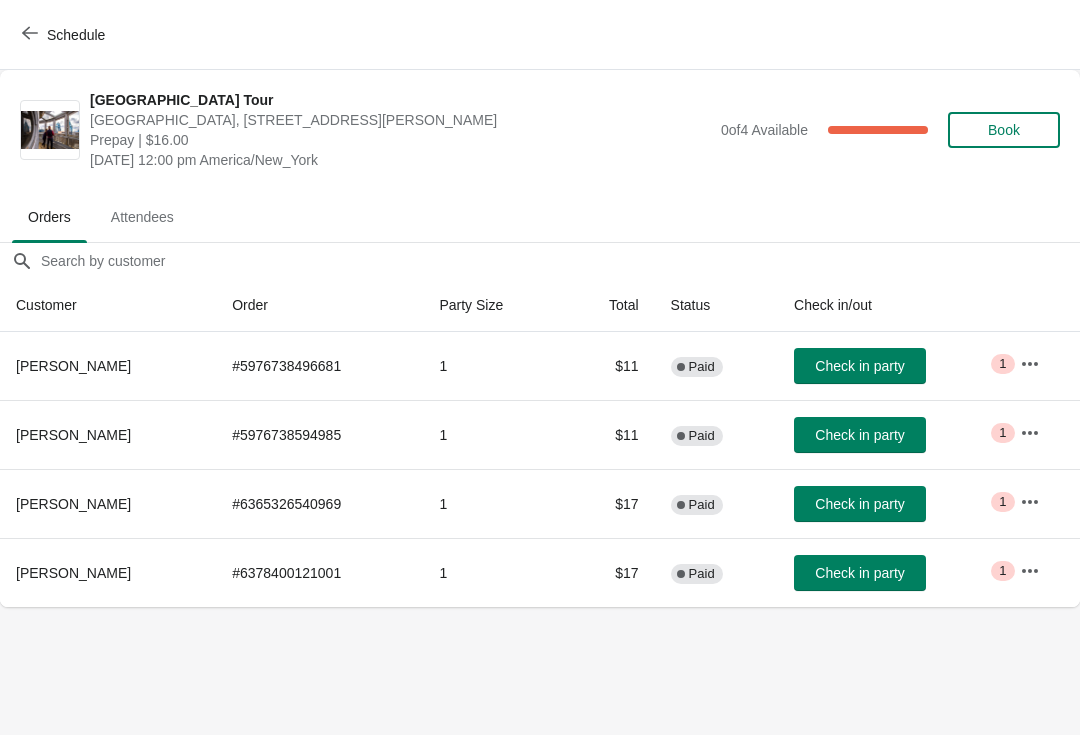 click on "Check in party" at bounding box center [859, 366] 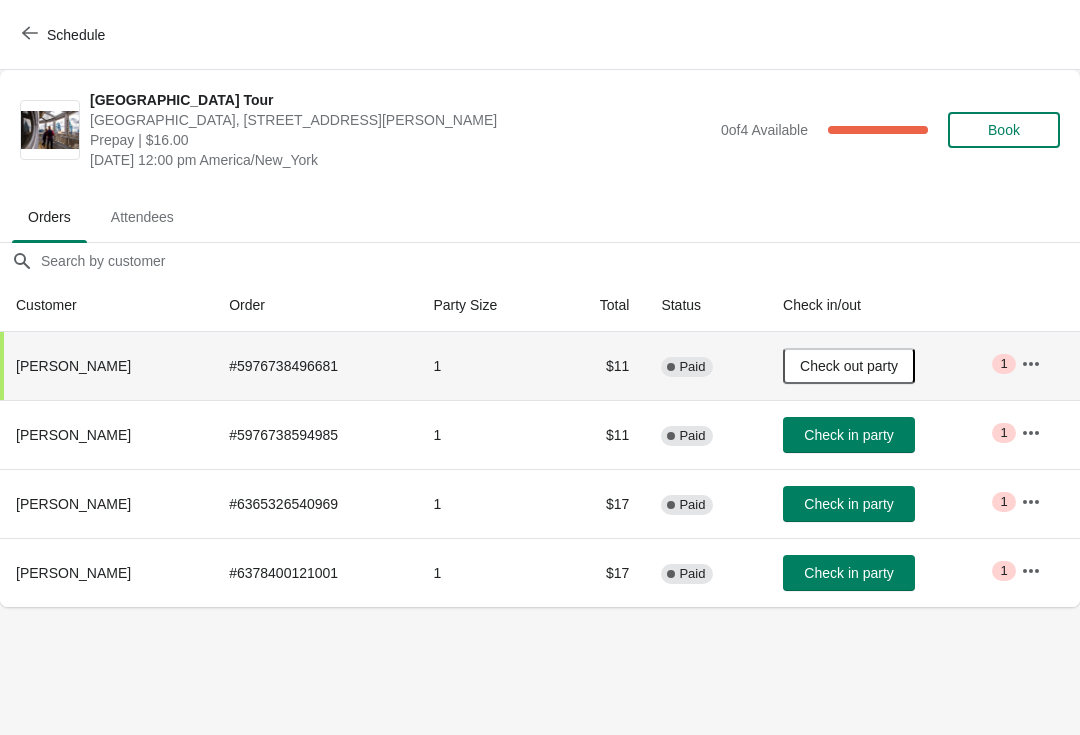 click on "Check in party" at bounding box center [848, 435] 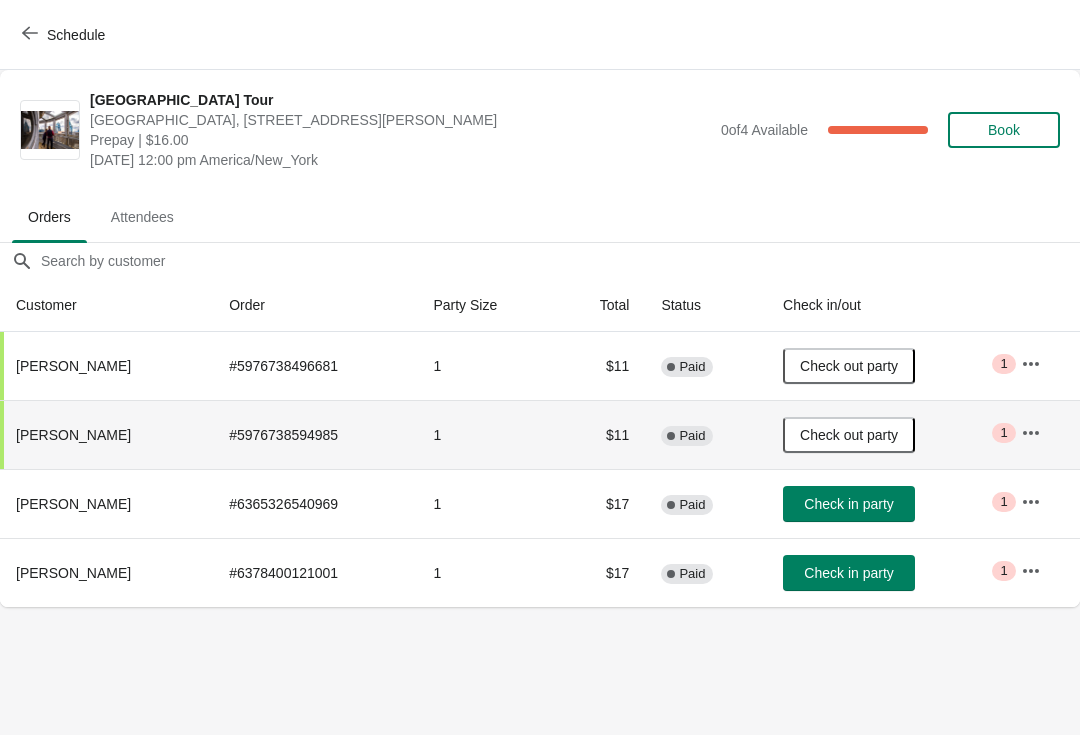 click 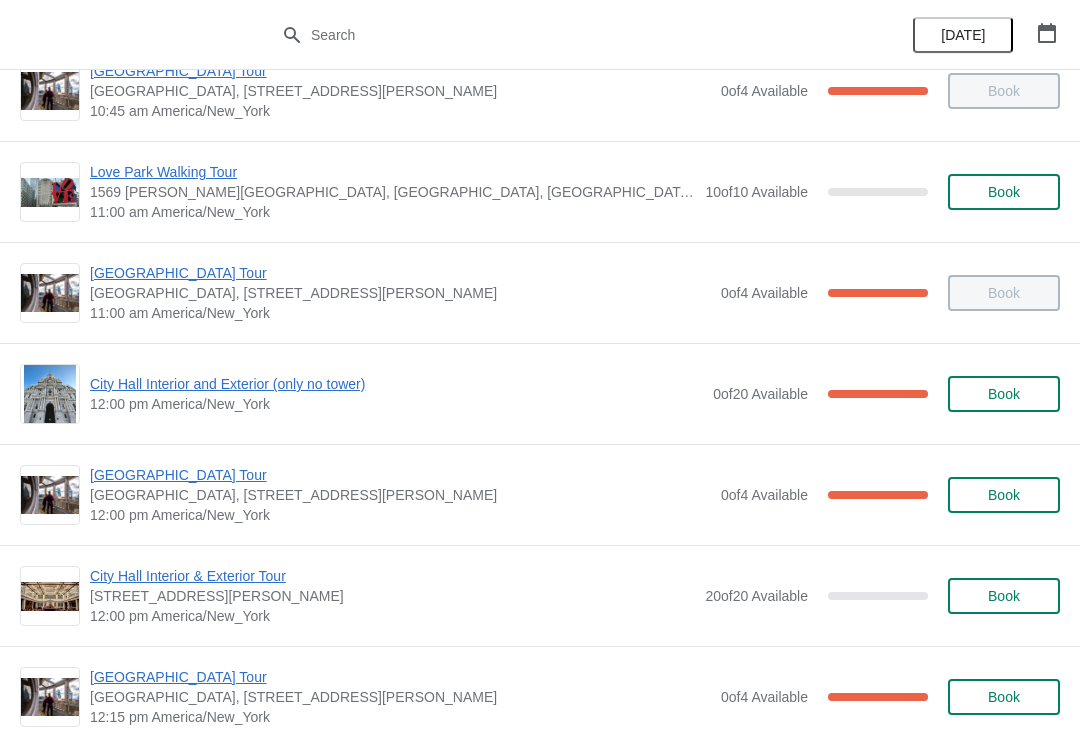 scroll, scrollTop: 651, scrollLeft: 0, axis: vertical 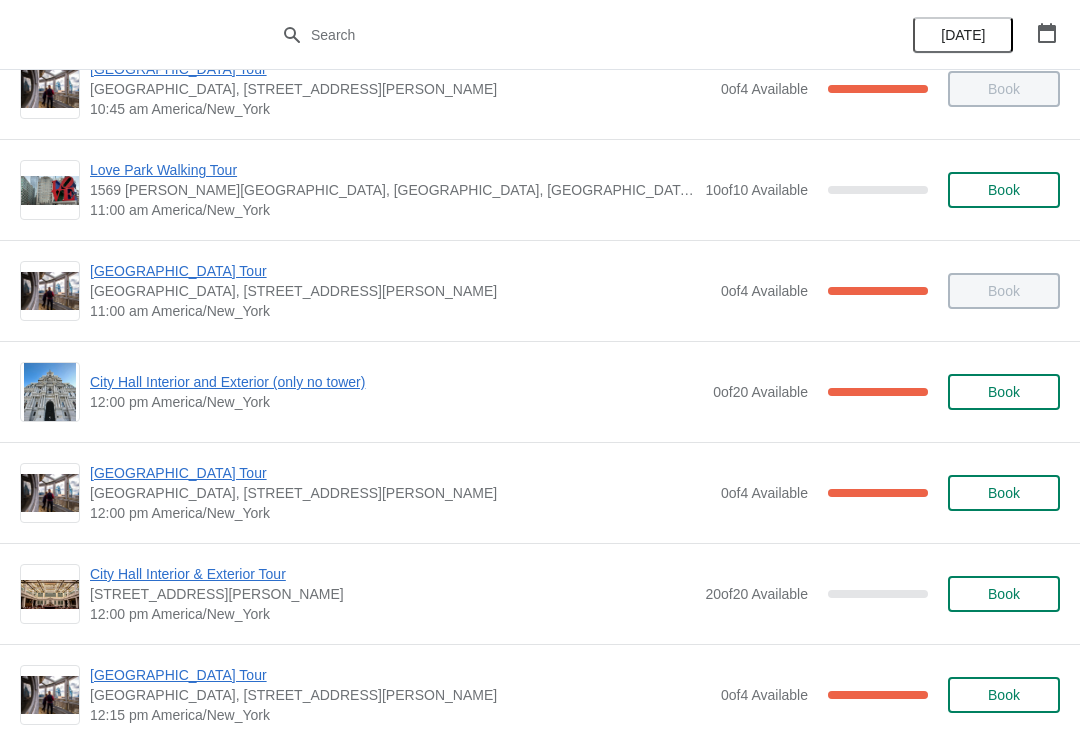 click on "City Hall Interior and Exterior (only no tower)" at bounding box center (396, 382) 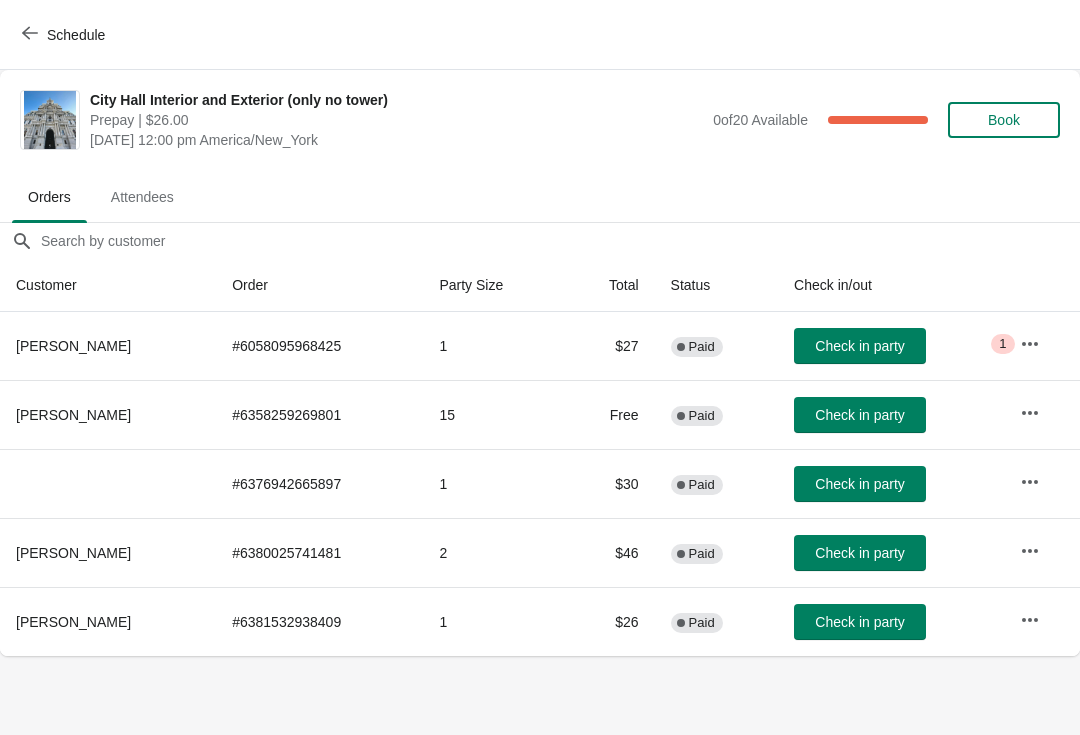 click on "Check in party" at bounding box center (860, 622) 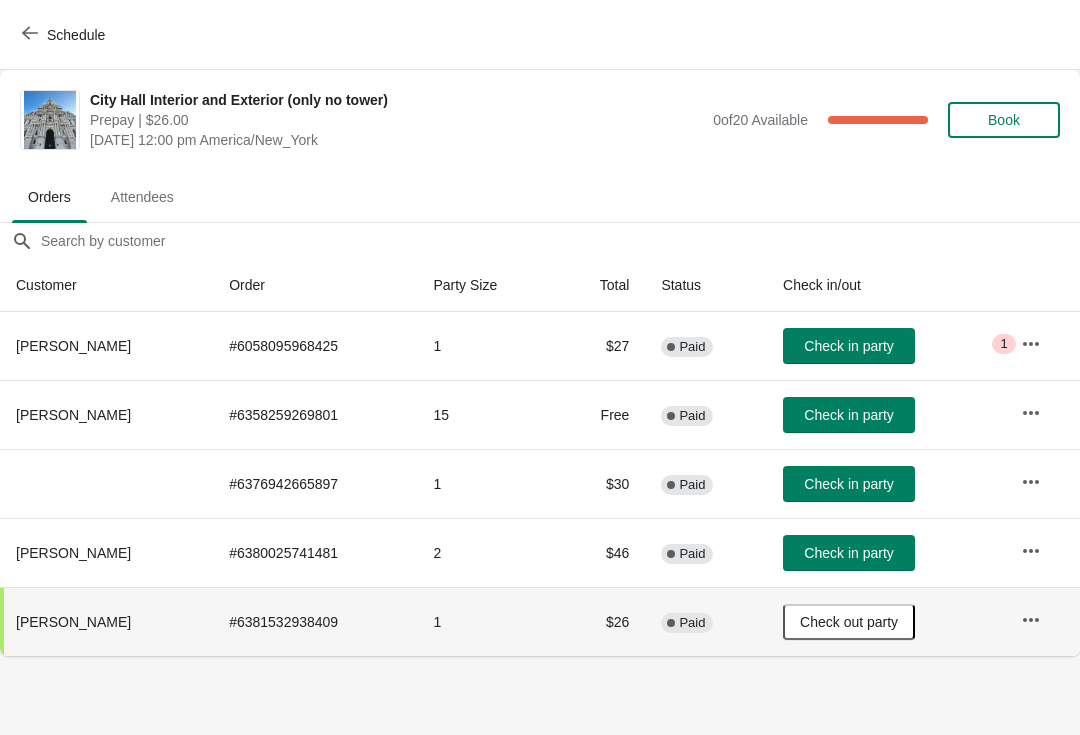 scroll, scrollTop: 0, scrollLeft: 0, axis: both 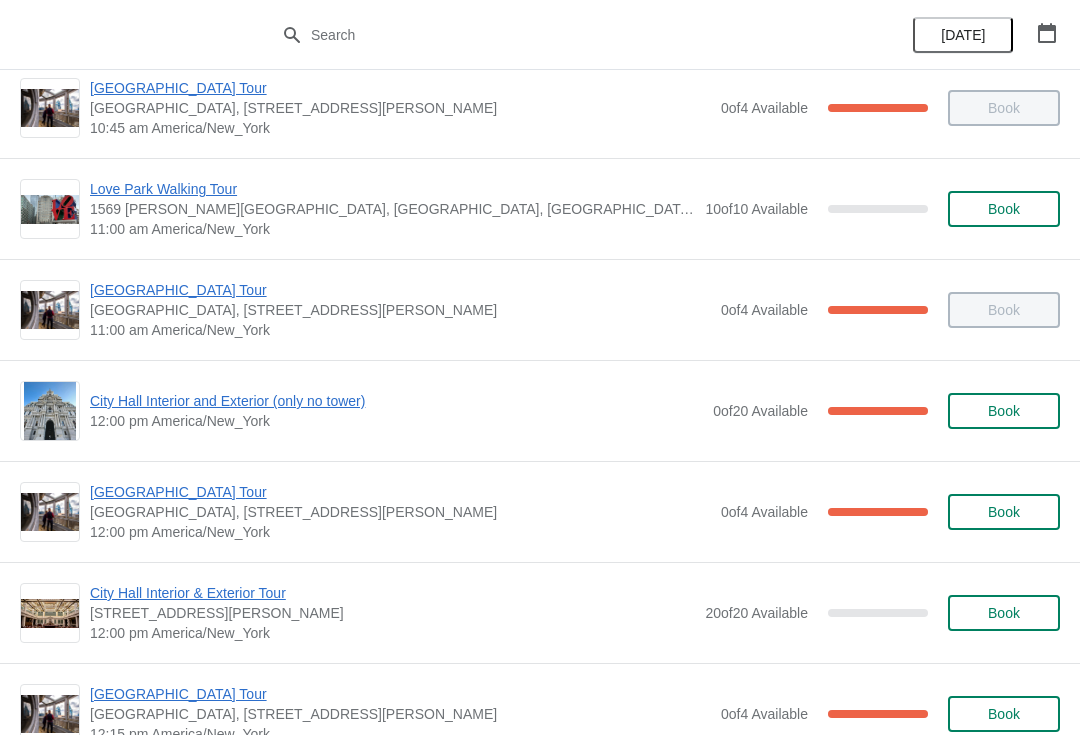 click on "City Hall Interior and Exterior (only no tower)" at bounding box center (396, 401) 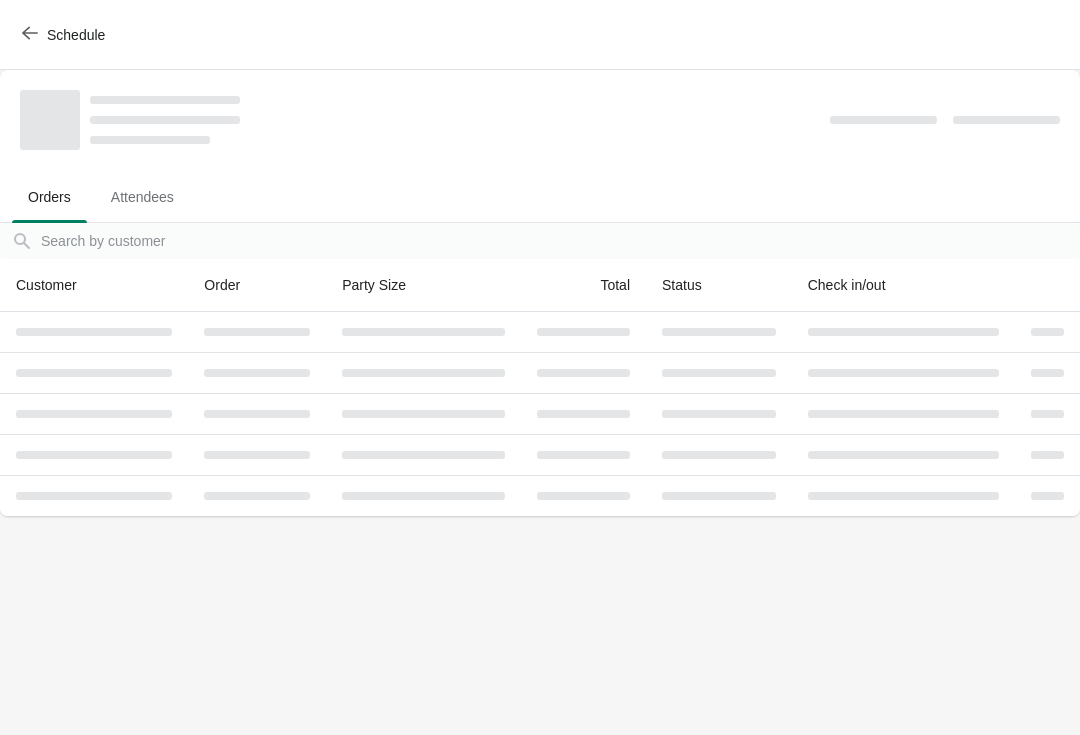 scroll, scrollTop: 0, scrollLeft: 0, axis: both 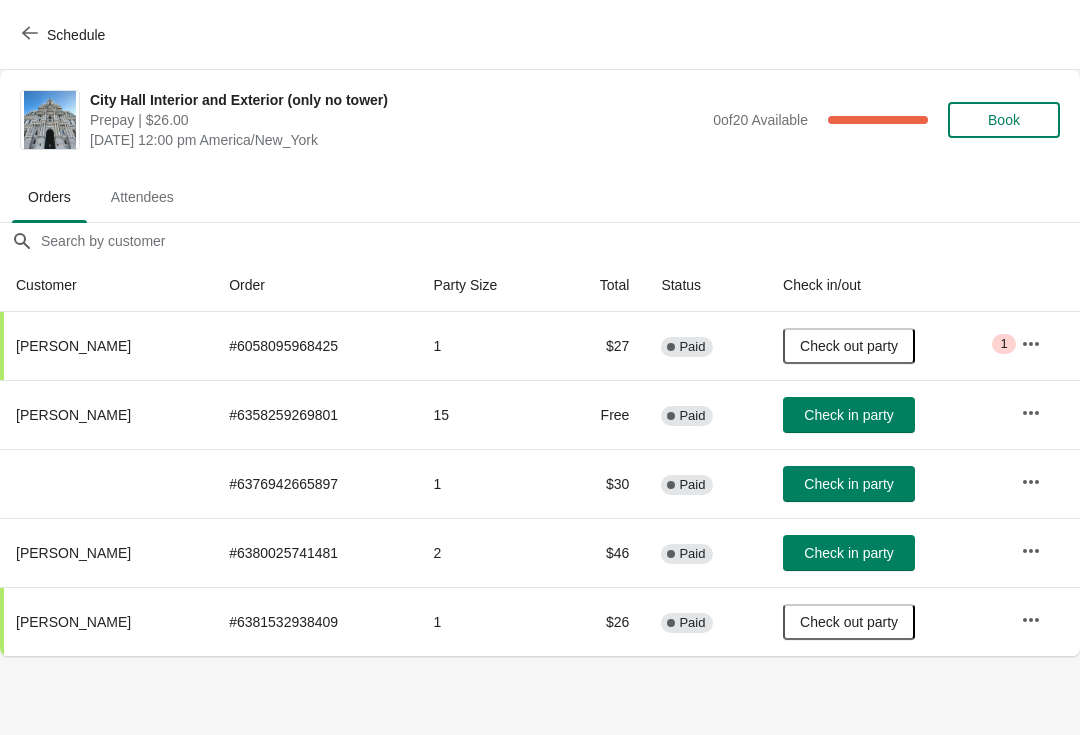 click on "Check in party" at bounding box center [849, 415] 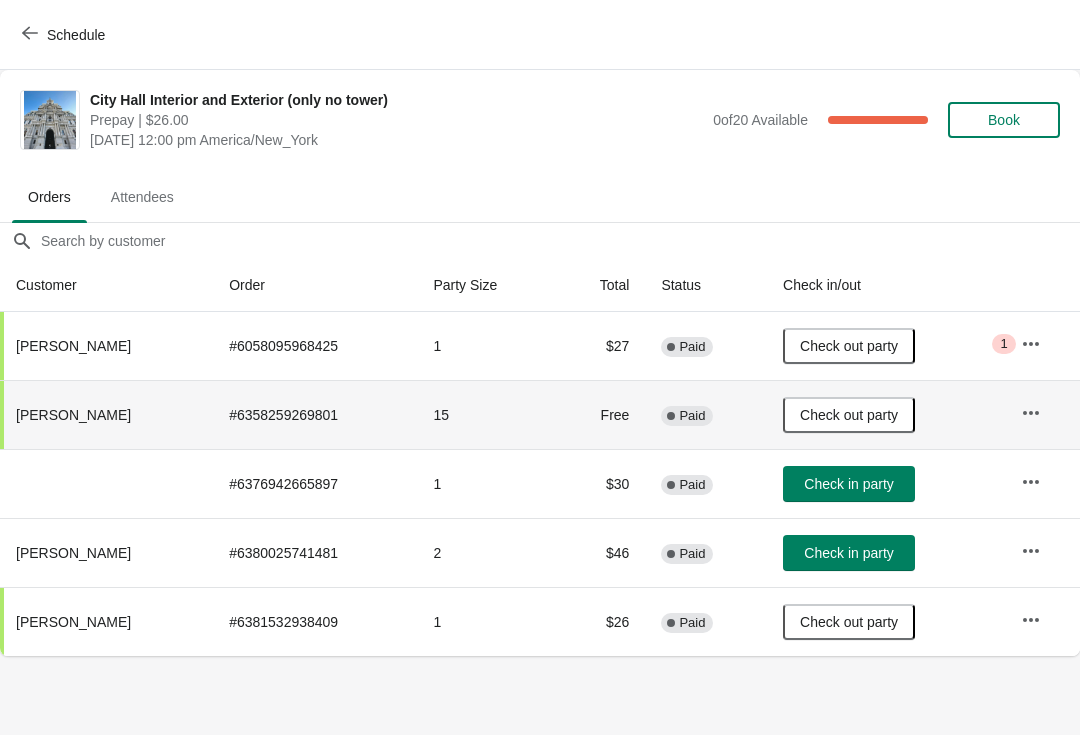 click at bounding box center (106, 483) 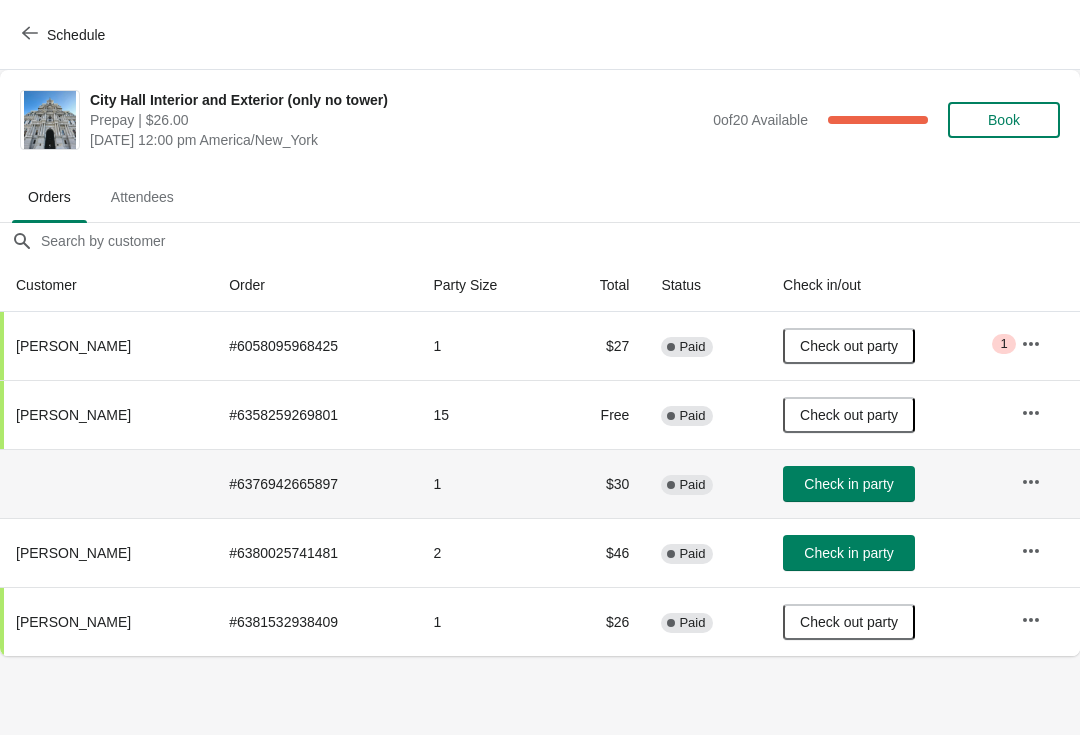 click on "Check in party" at bounding box center (848, 484) 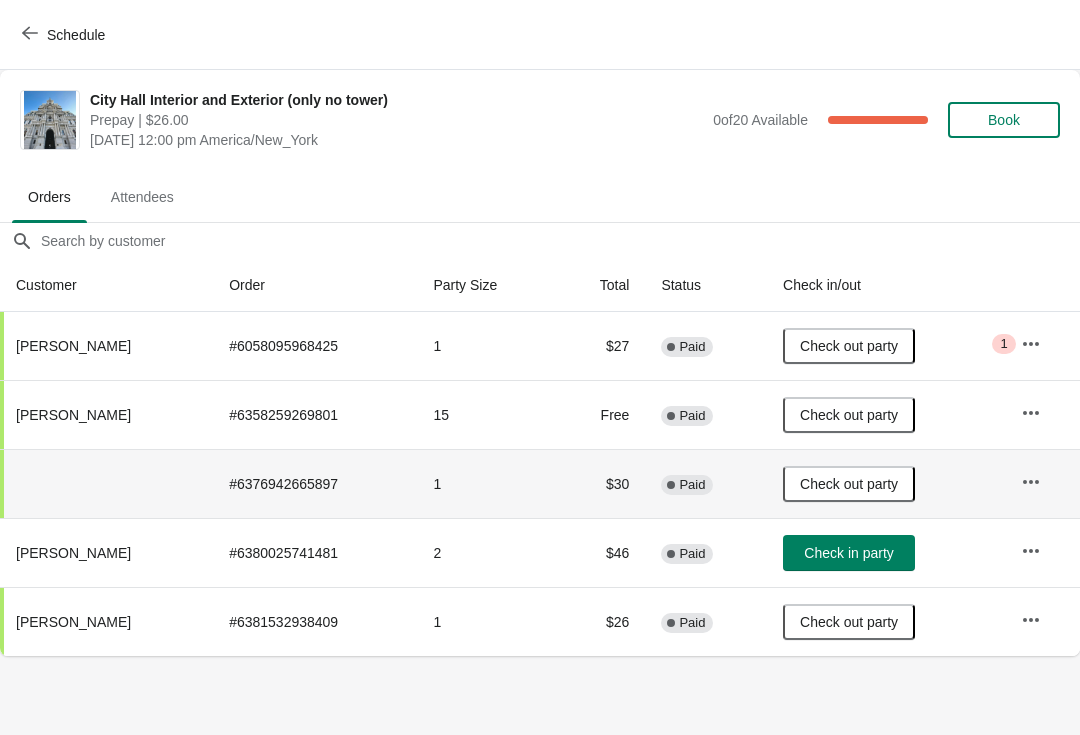 click on "Schedule" at bounding box center (65, 35) 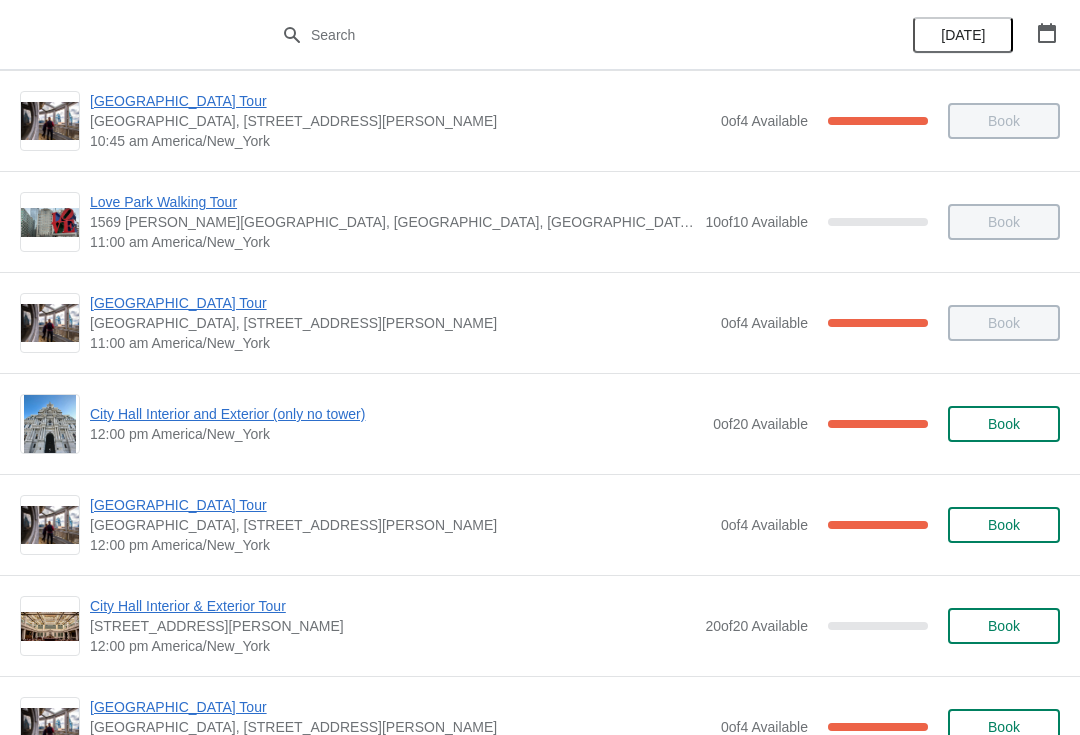 scroll, scrollTop: 624, scrollLeft: 0, axis: vertical 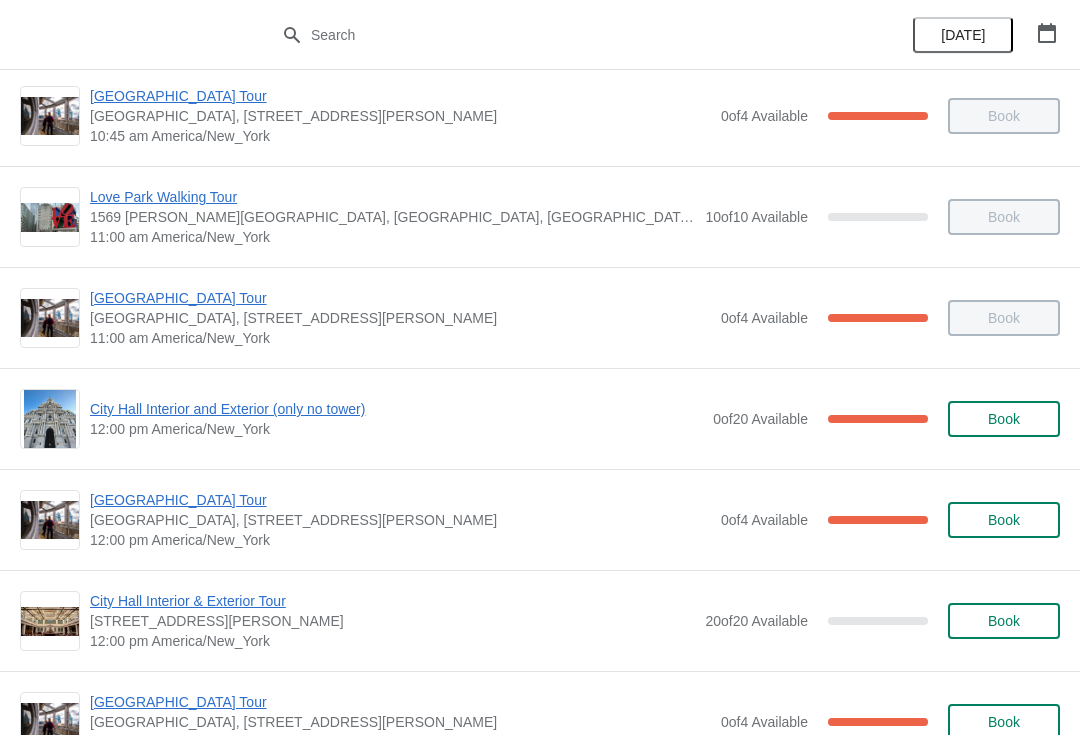 click on "[GEOGRAPHIC_DATA] Tour" at bounding box center [400, 500] 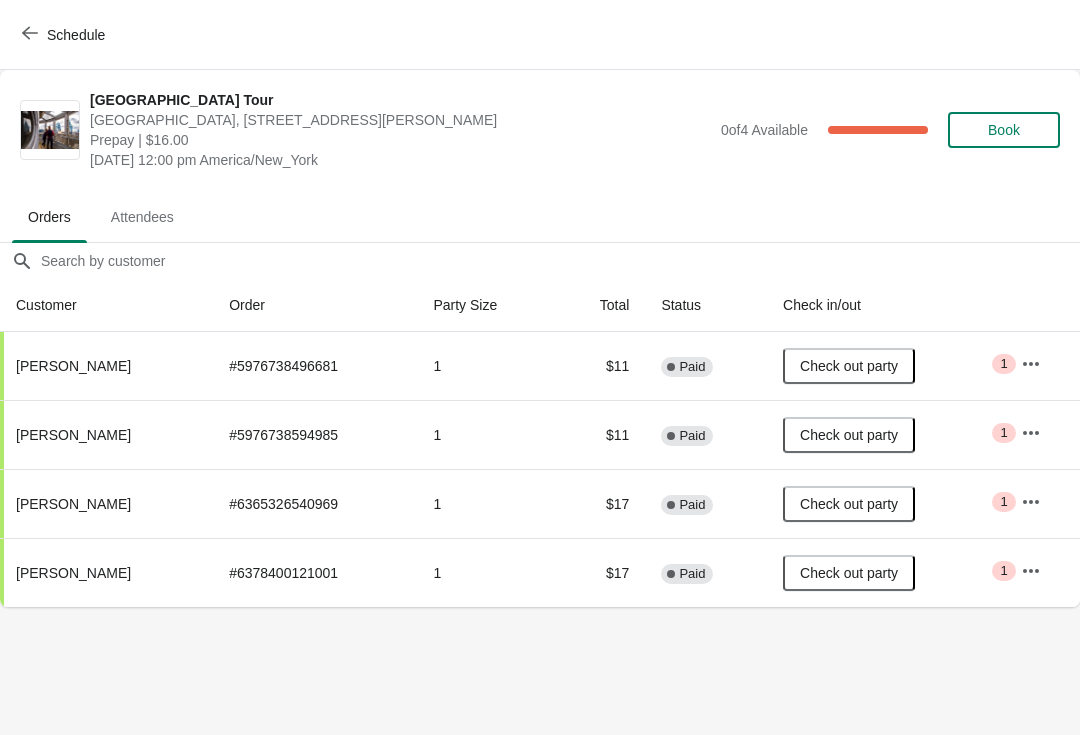 click 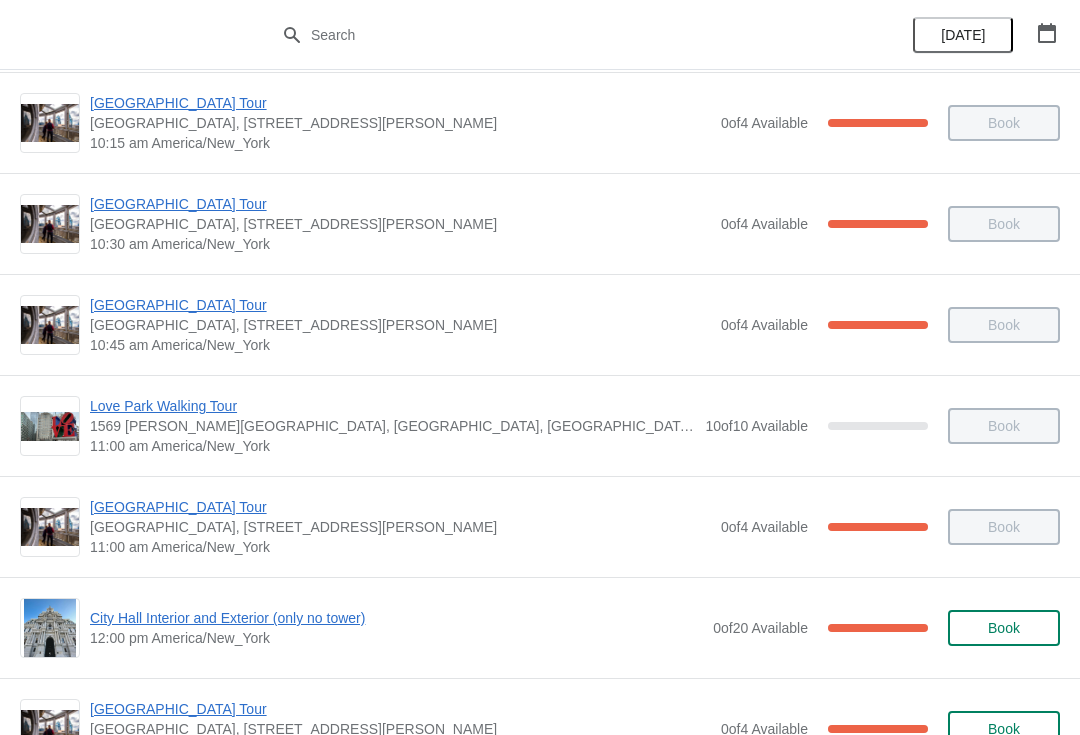 scroll, scrollTop: 517, scrollLeft: 0, axis: vertical 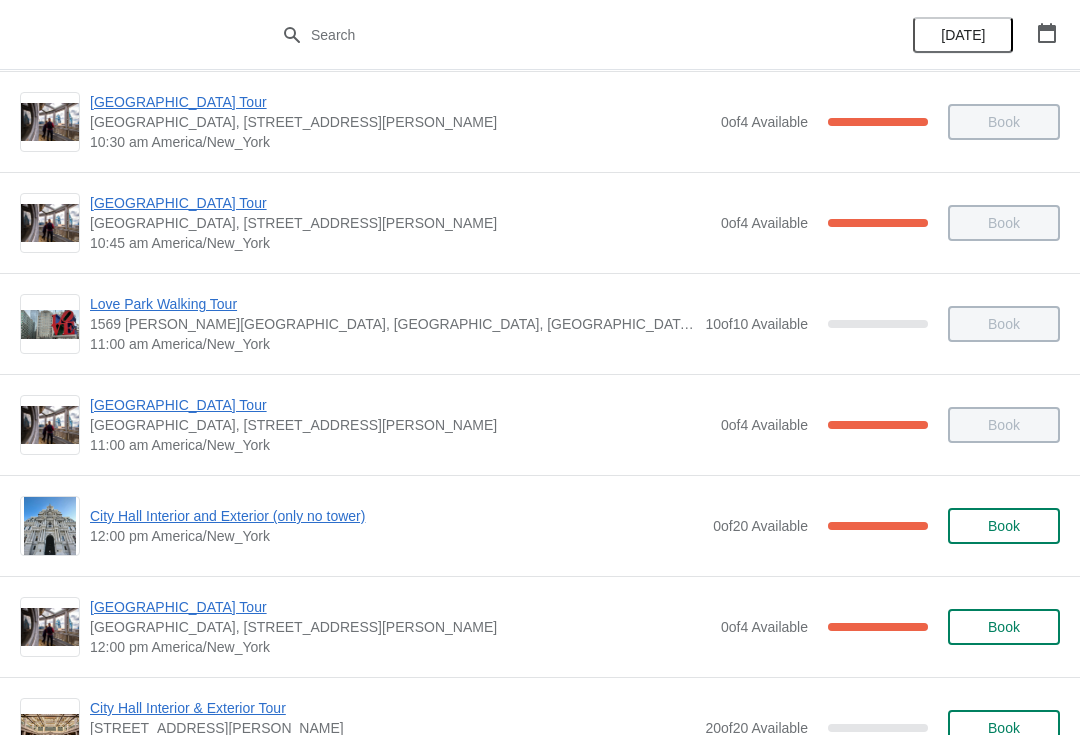 click on "City Hall Interior and Exterior (only no tower)" at bounding box center (396, 516) 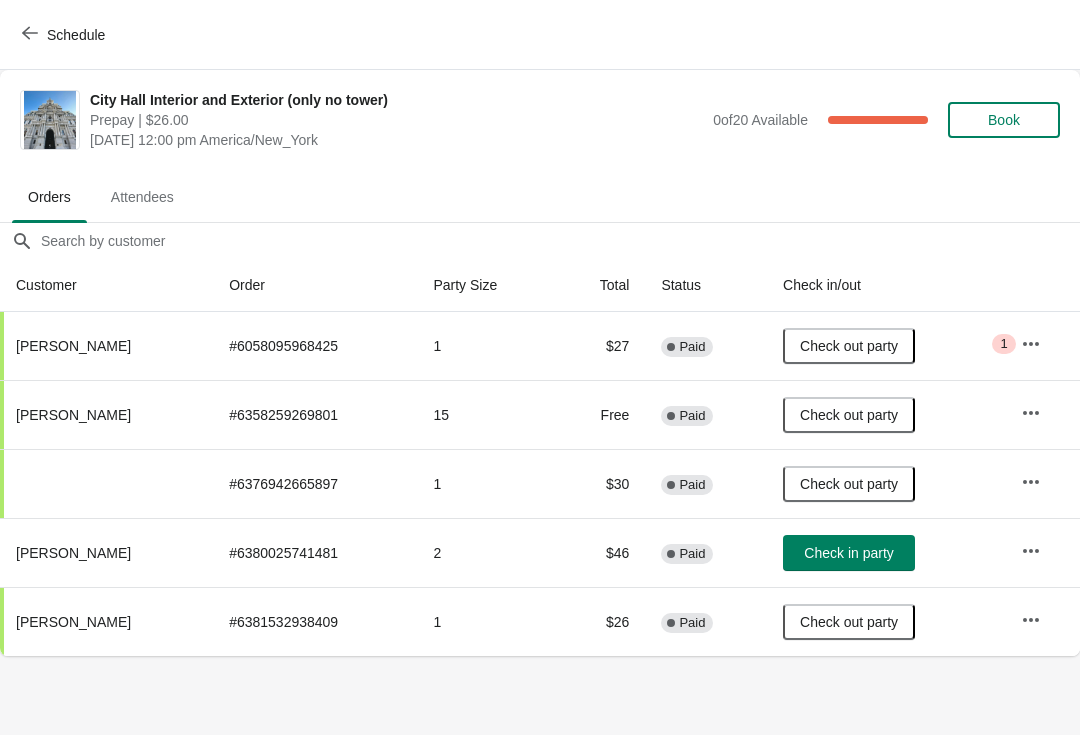 scroll, scrollTop: 0, scrollLeft: 0, axis: both 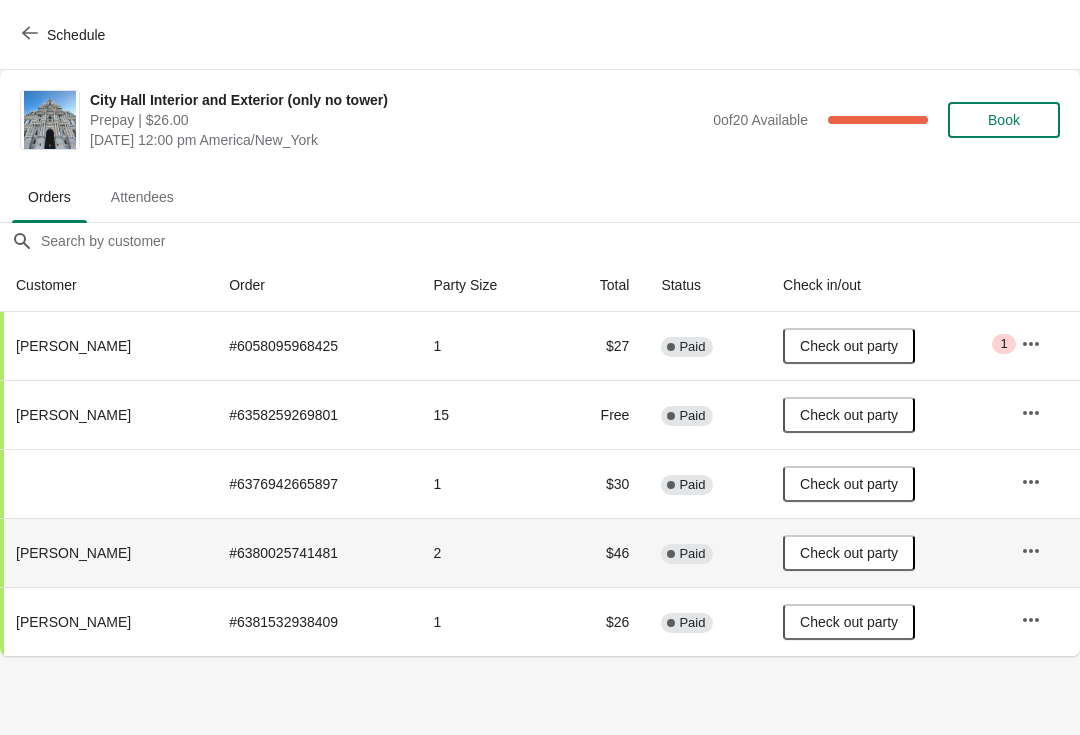 click on "Schedule" at bounding box center [65, 35] 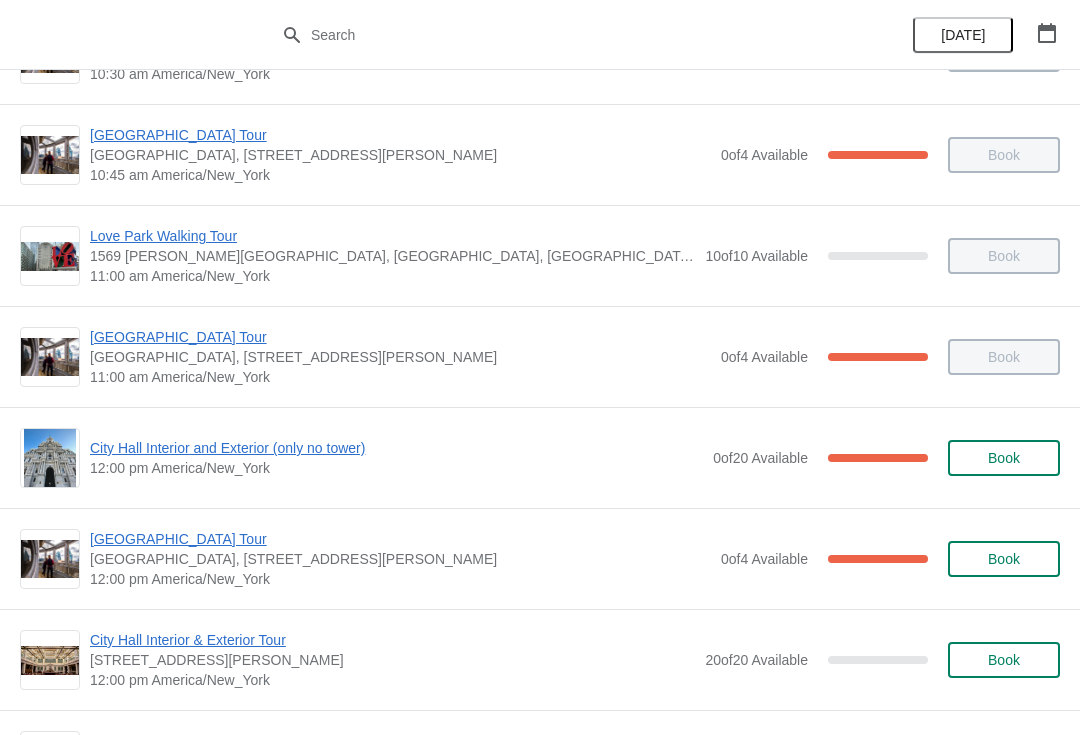 scroll, scrollTop: 588, scrollLeft: 0, axis: vertical 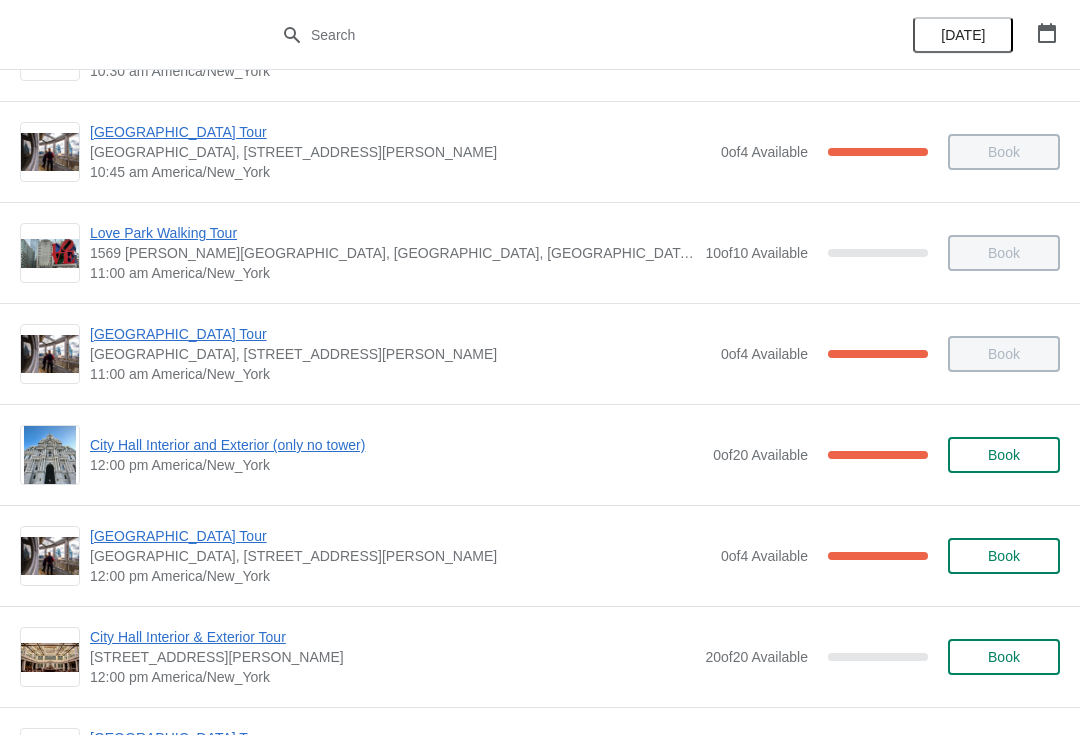 click on "City Hall Interior and Exterior (only no tower)" at bounding box center [396, 445] 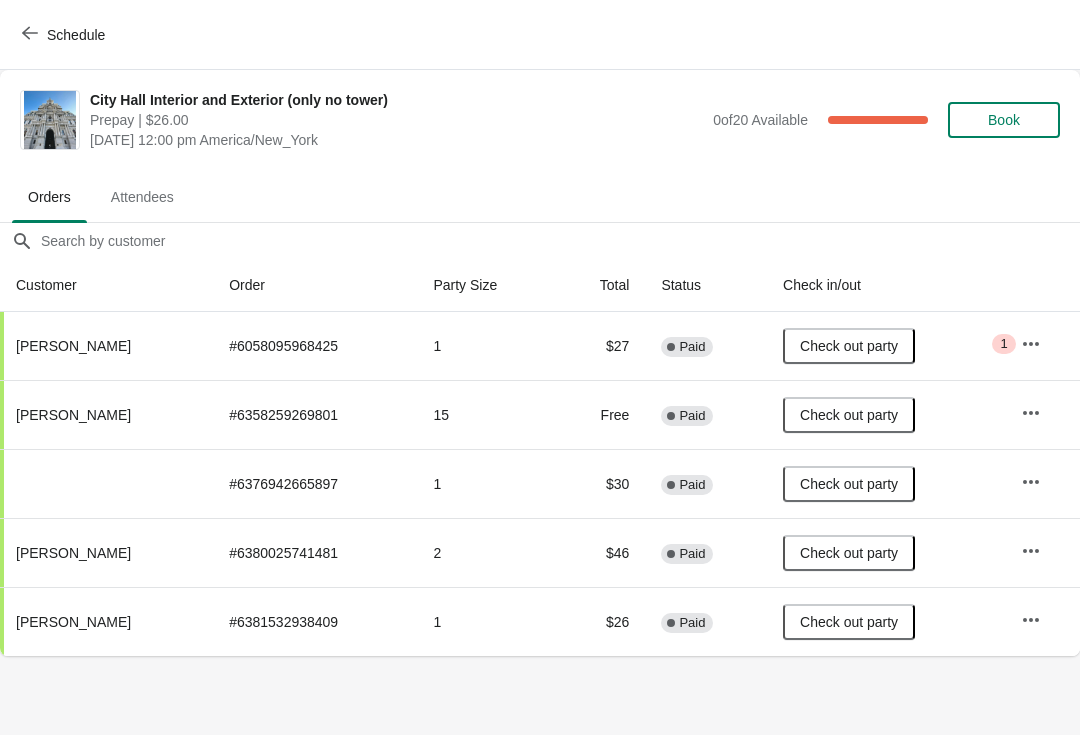 scroll, scrollTop: 0, scrollLeft: 0, axis: both 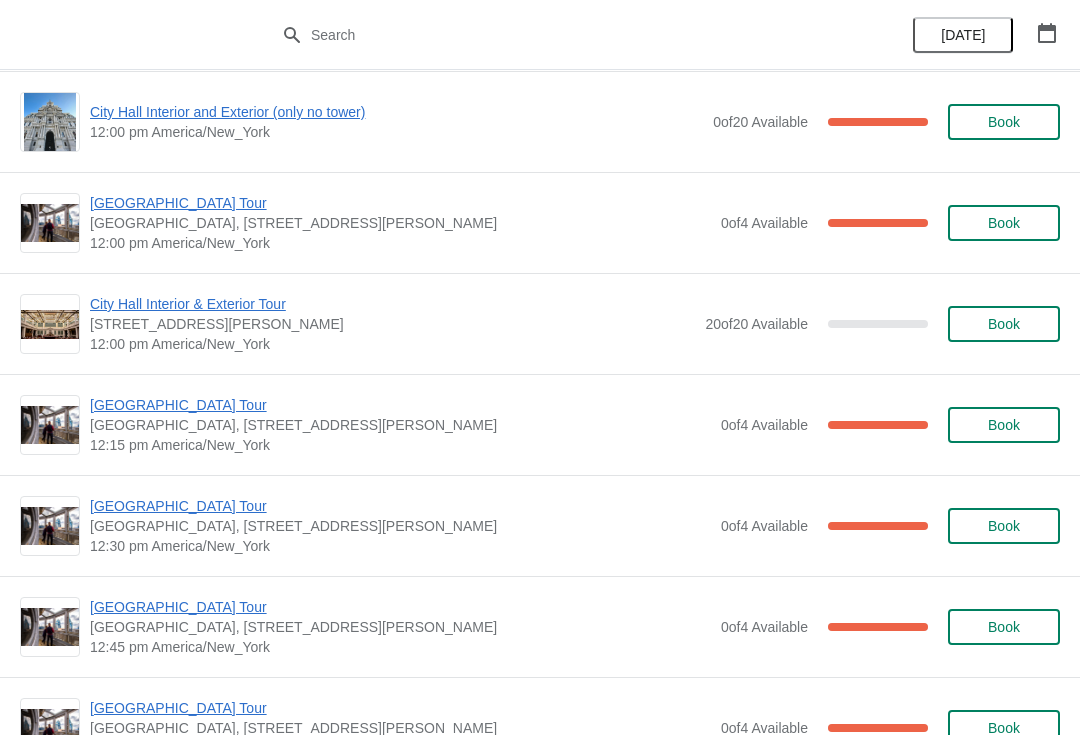 click on "City Hall Tower Tour City Hall Visitor Center, 1400 John F Kennedy Boulevard Suite 121, Philadelphia, PA, USA 12:15 pm America/New_York 0  of  4   Available 100 % Book" at bounding box center [540, 424] 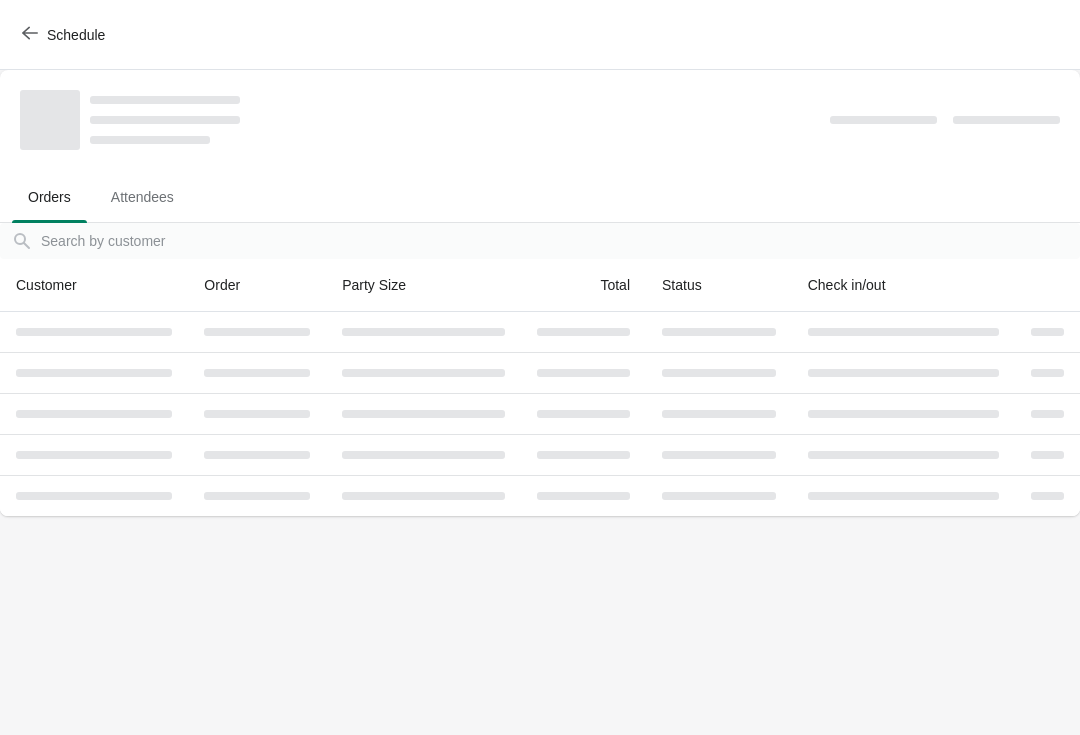 scroll, scrollTop: 0, scrollLeft: 0, axis: both 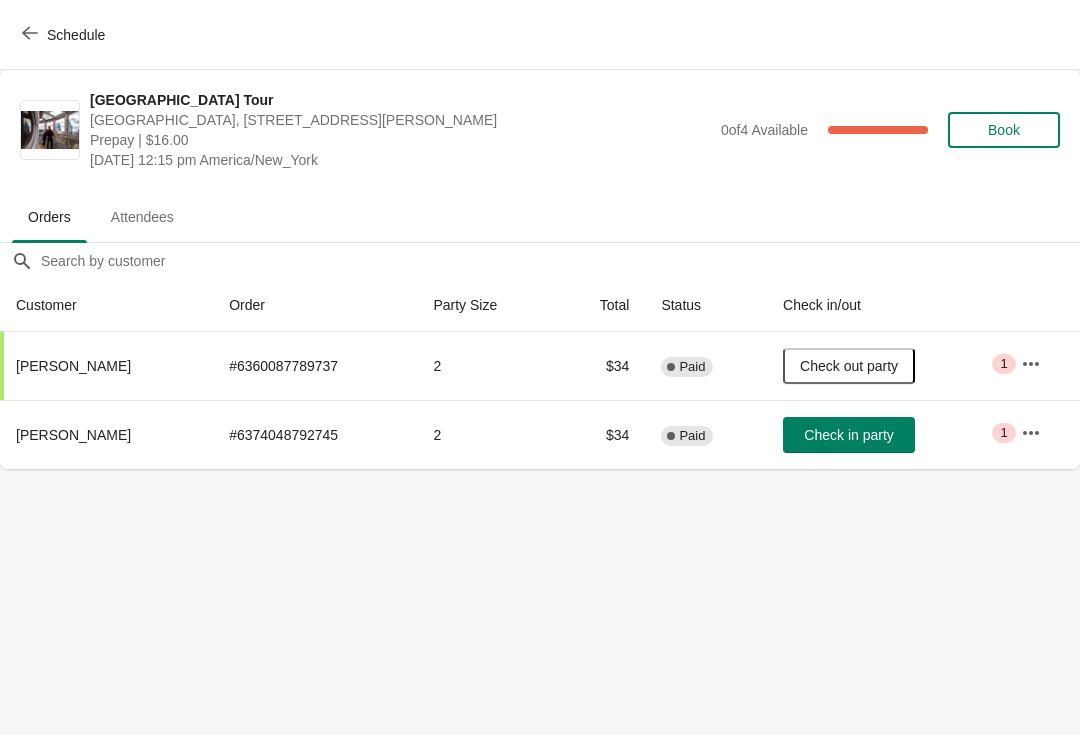 click on "Check in party" at bounding box center (848, 435) 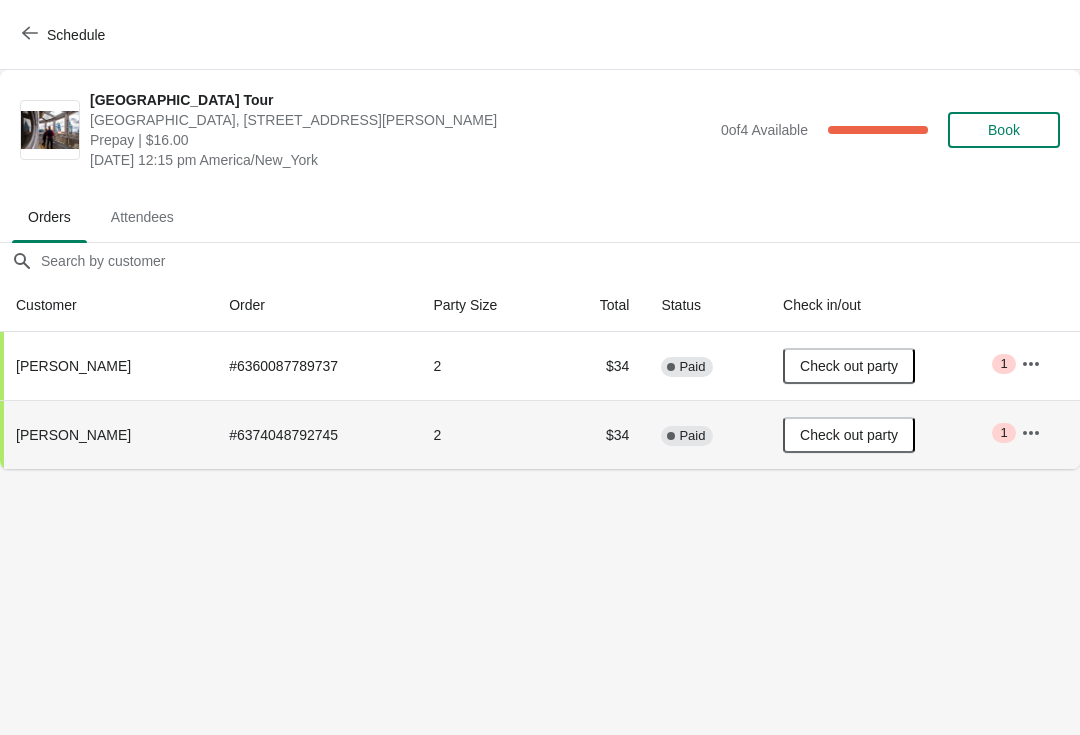 click on "Schedule" at bounding box center (65, 34) 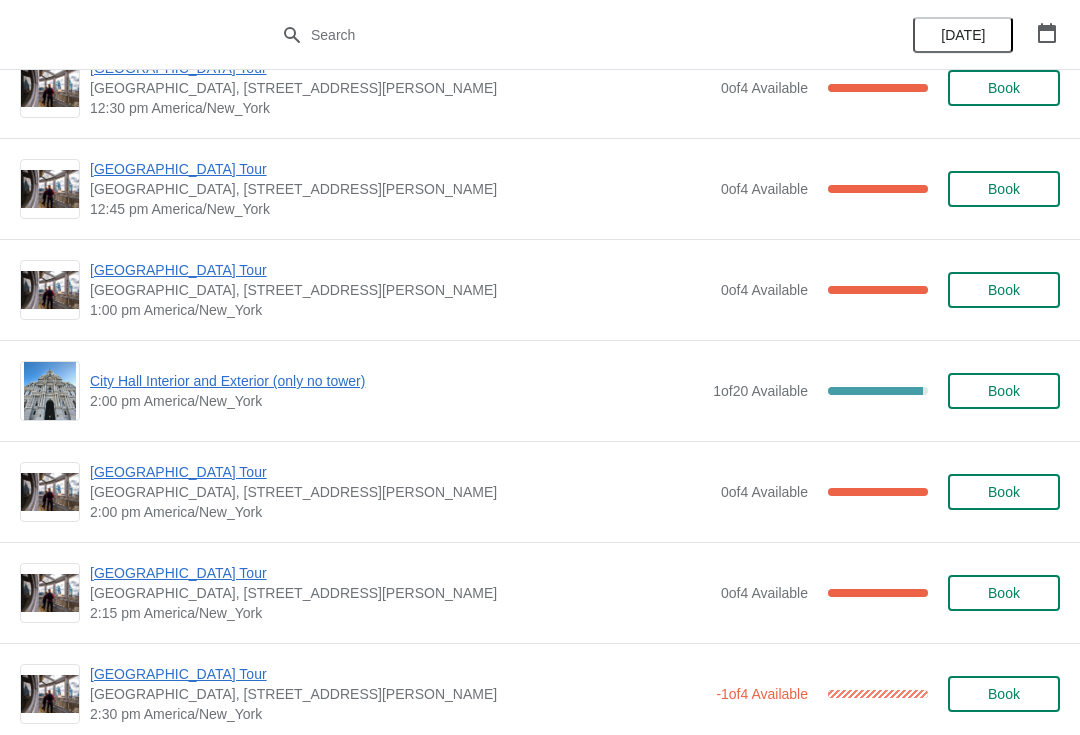 scroll, scrollTop: 1358, scrollLeft: 0, axis: vertical 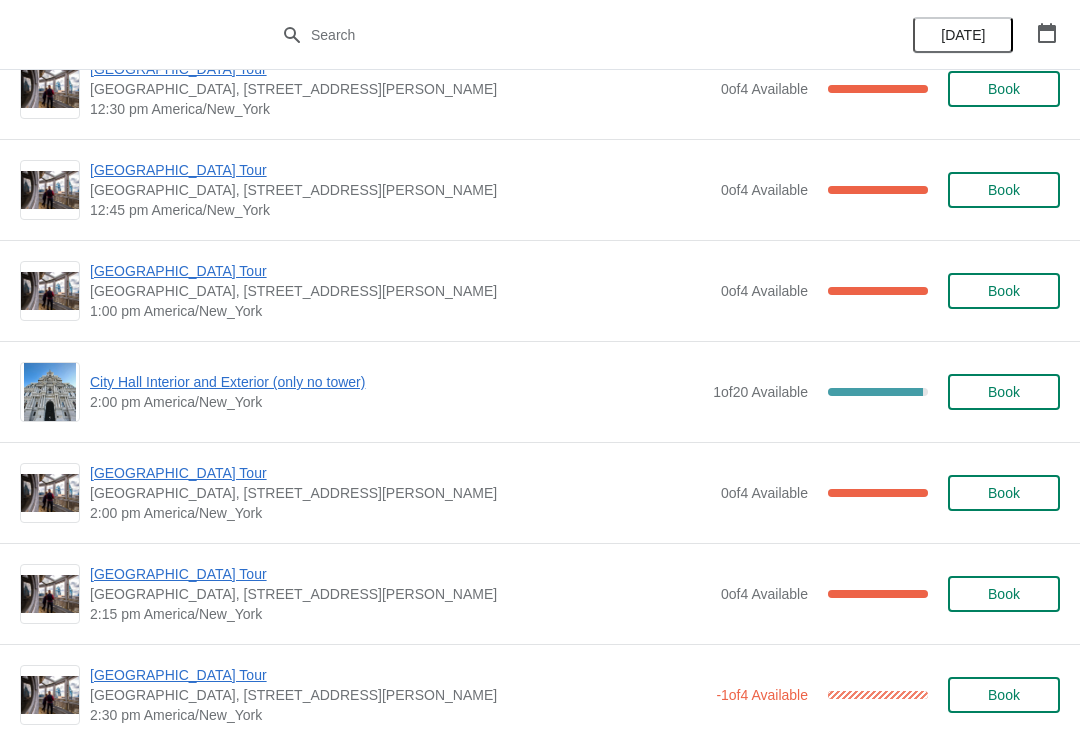 click on "[GEOGRAPHIC_DATA] Tour" at bounding box center [400, 170] 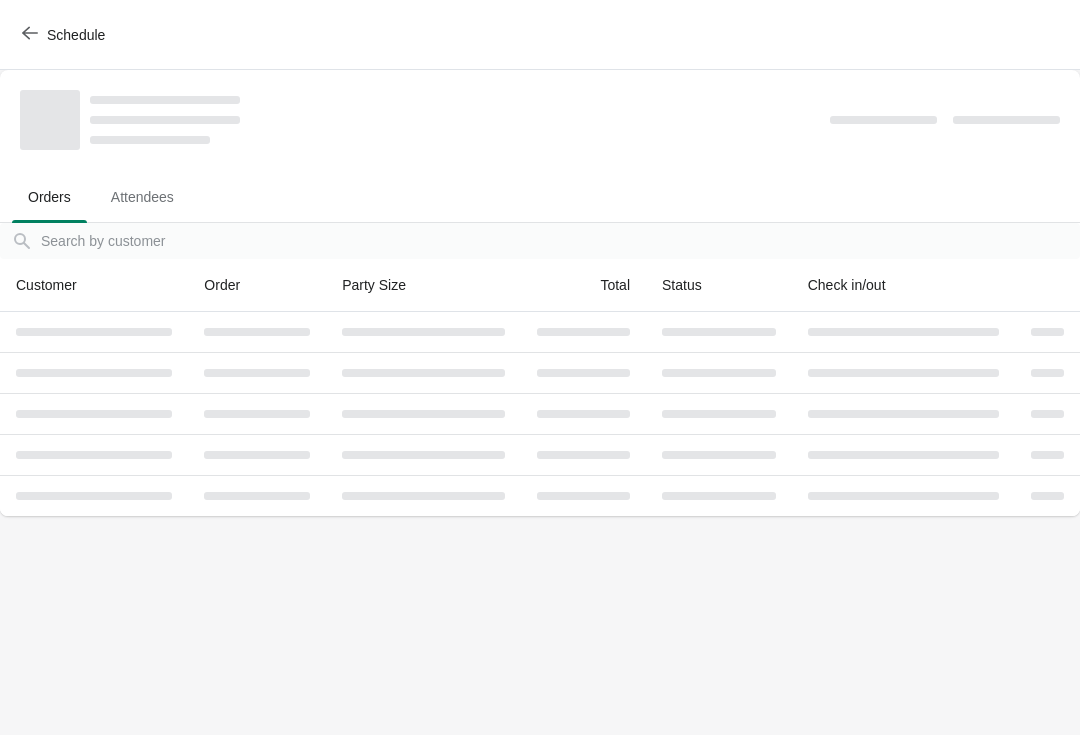 scroll, scrollTop: 0, scrollLeft: 0, axis: both 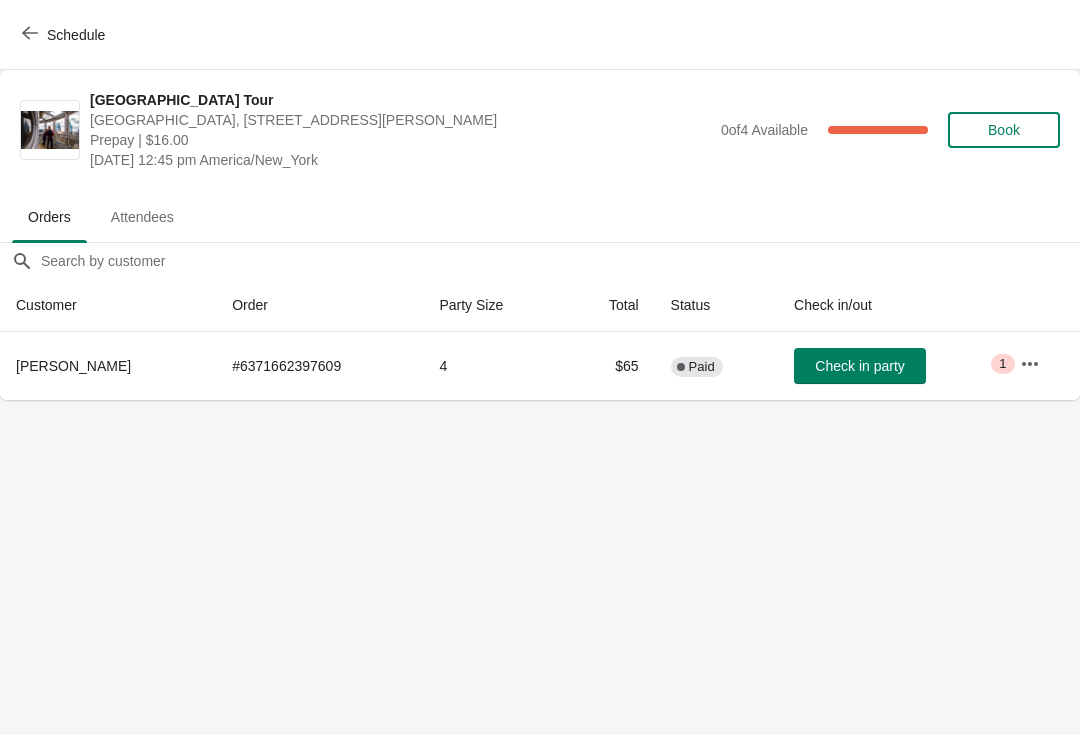 click on "Check in party" at bounding box center (859, 366) 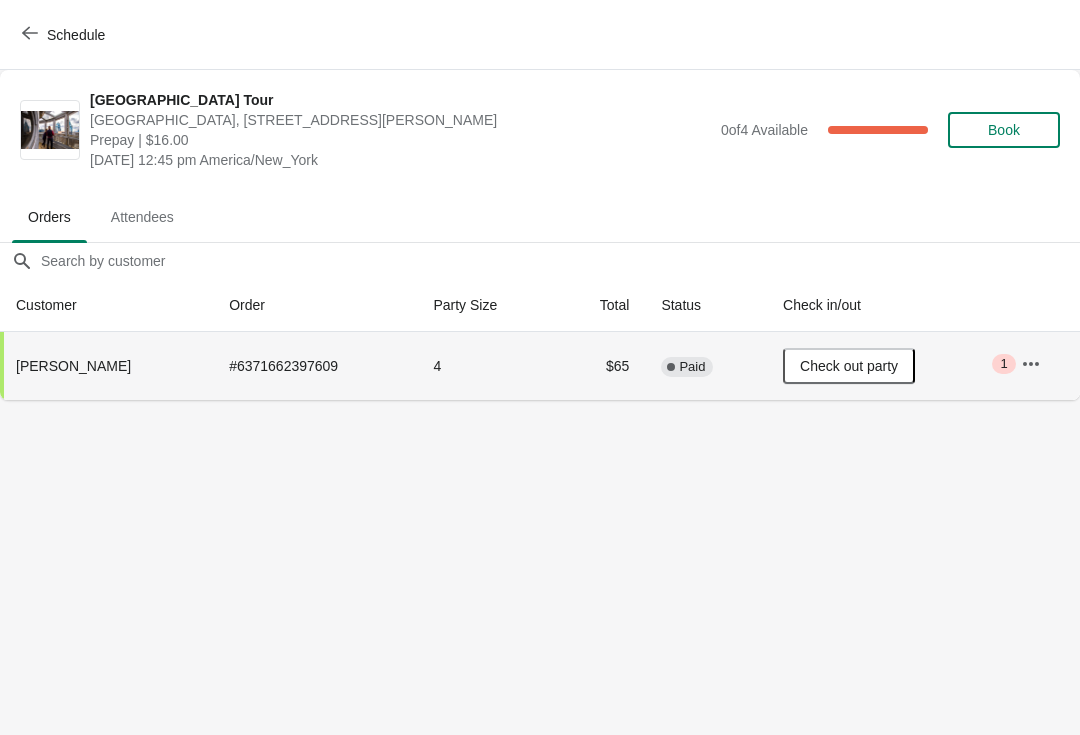 click on "Schedule" at bounding box center [65, 35] 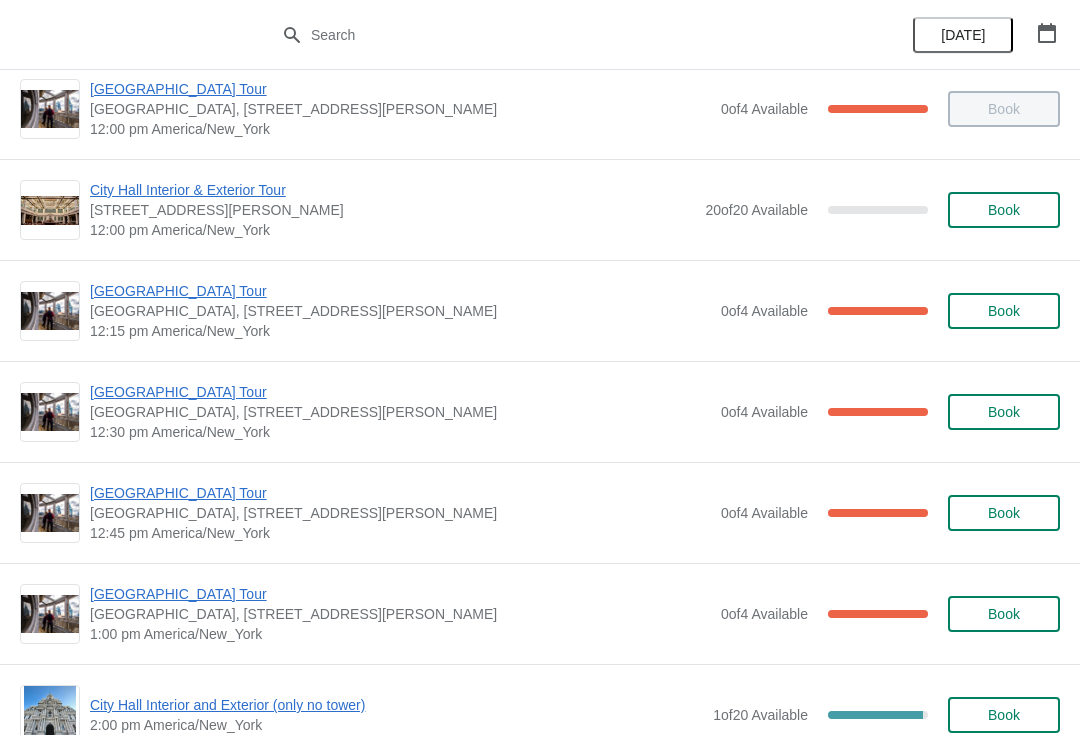 scroll, scrollTop: 1027, scrollLeft: 0, axis: vertical 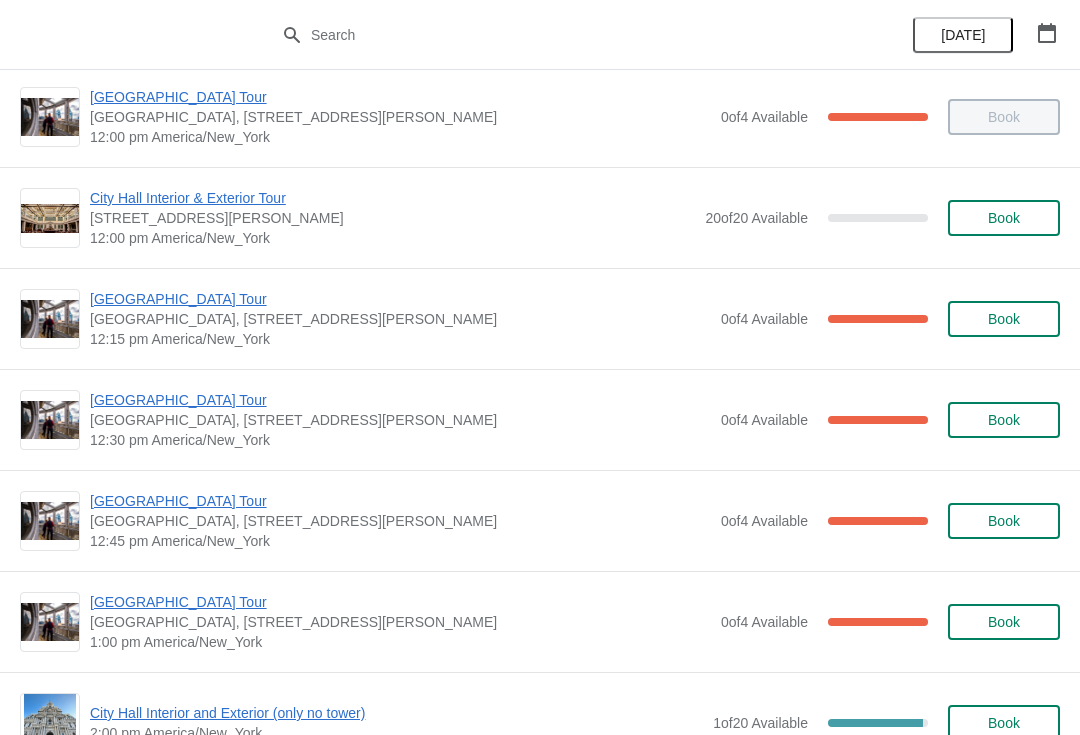 click on "[GEOGRAPHIC_DATA] Tour" at bounding box center [400, 400] 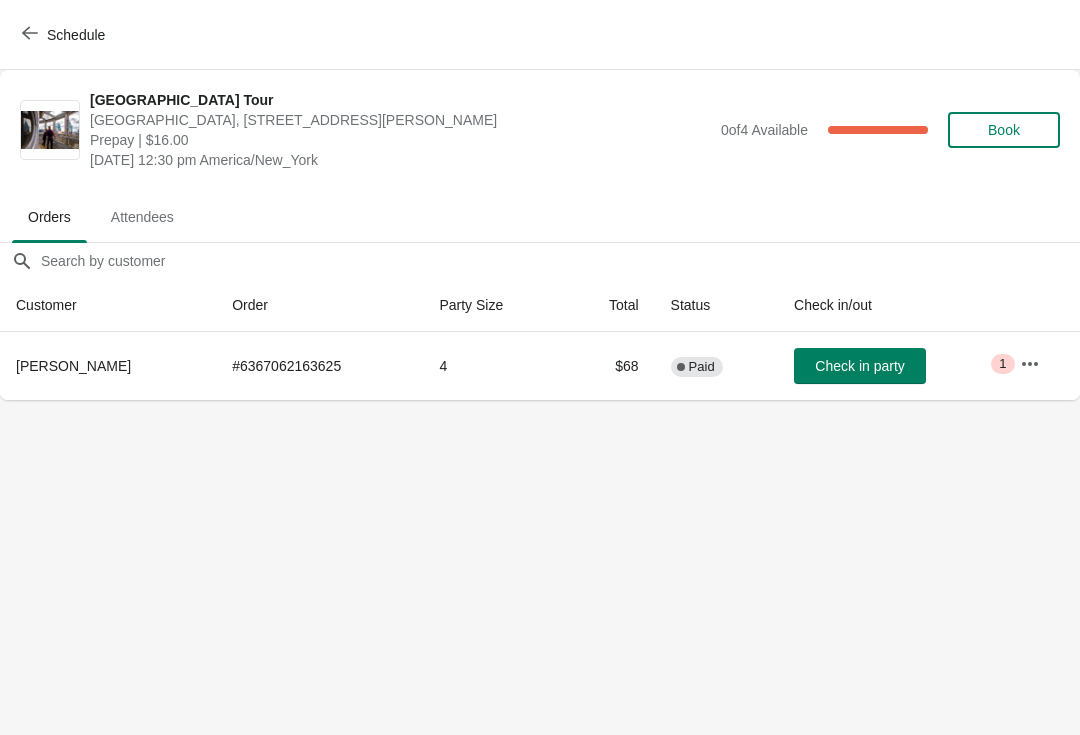 click on "Check in party" at bounding box center [859, 366] 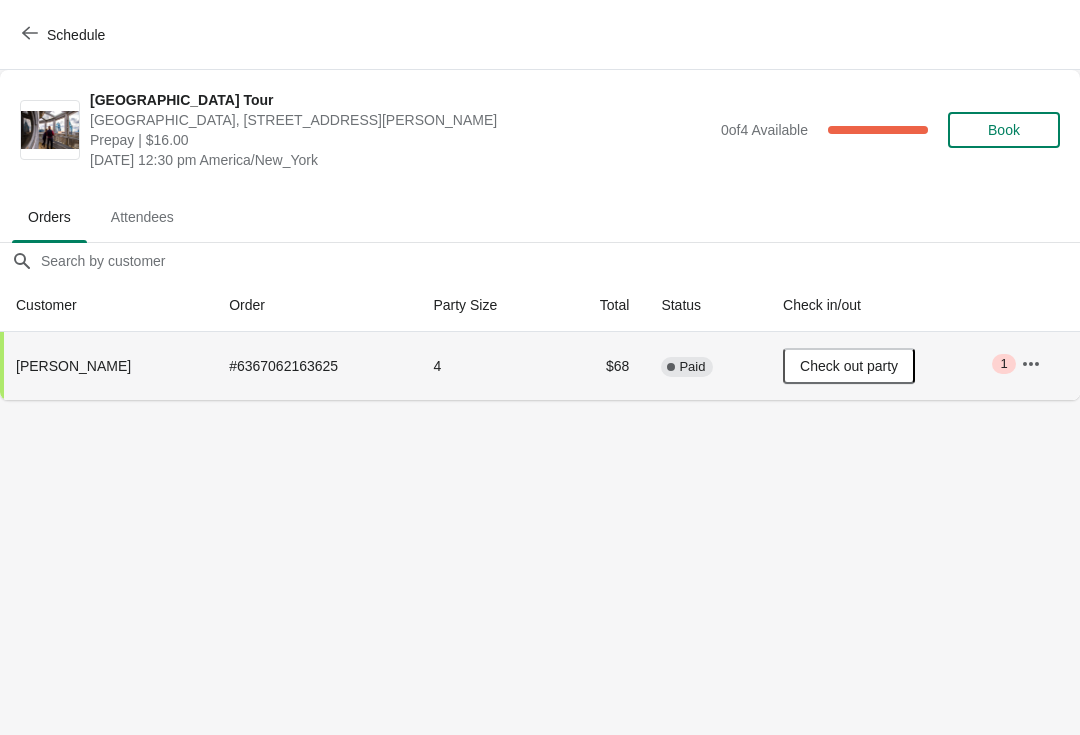 click on "Schedule" at bounding box center [65, 35] 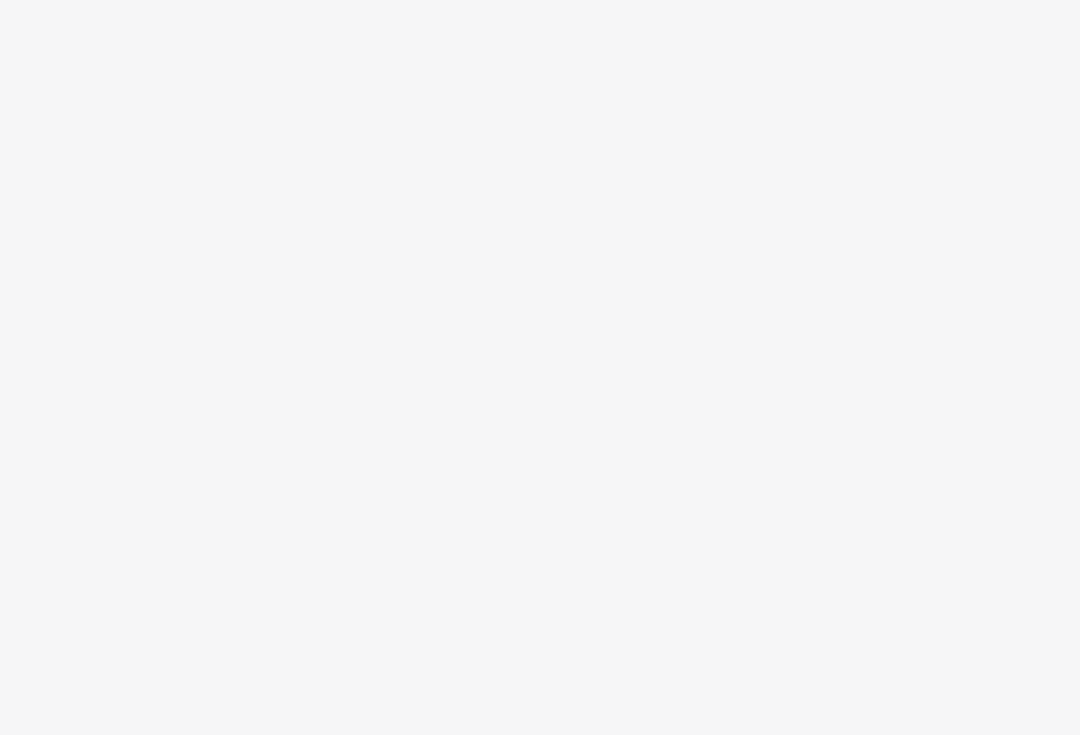 scroll, scrollTop: 0, scrollLeft: 0, axis: both 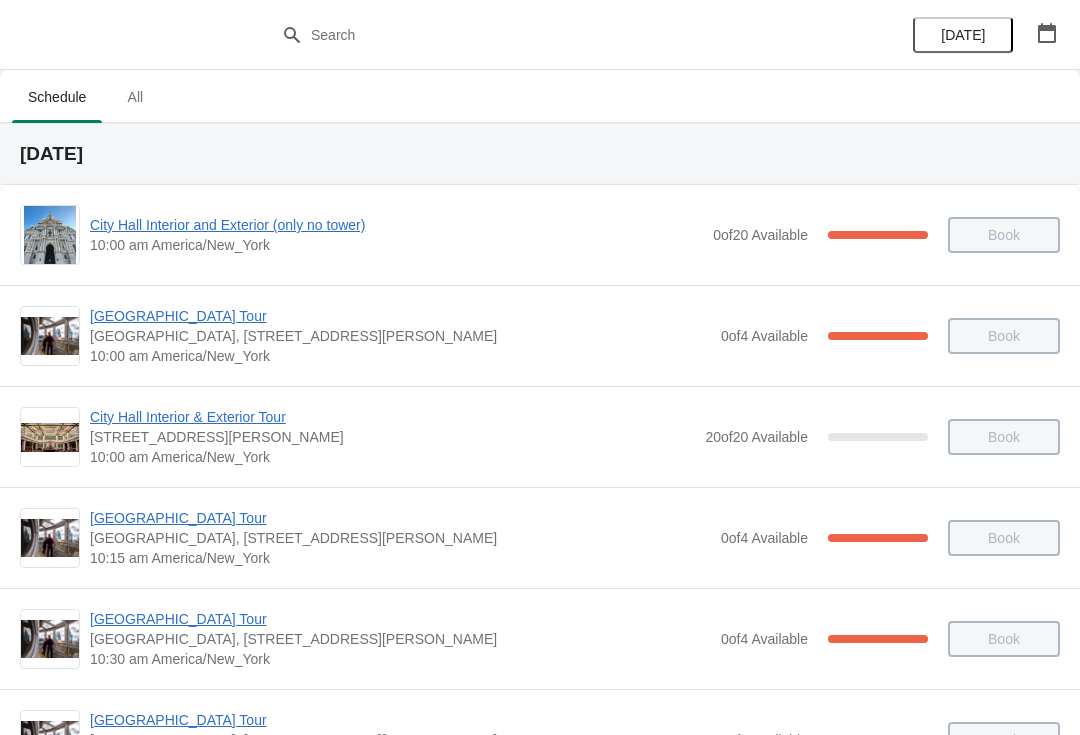 click on "[GEOGRAPHIC_DATA] [GEOGRAPHIC_DATA], [STREET_ADDRESS][PERSON_NAME] 10:00 am America/New_York 0  of  4   Available 100 % Book" at bounding box center (540, 335) 